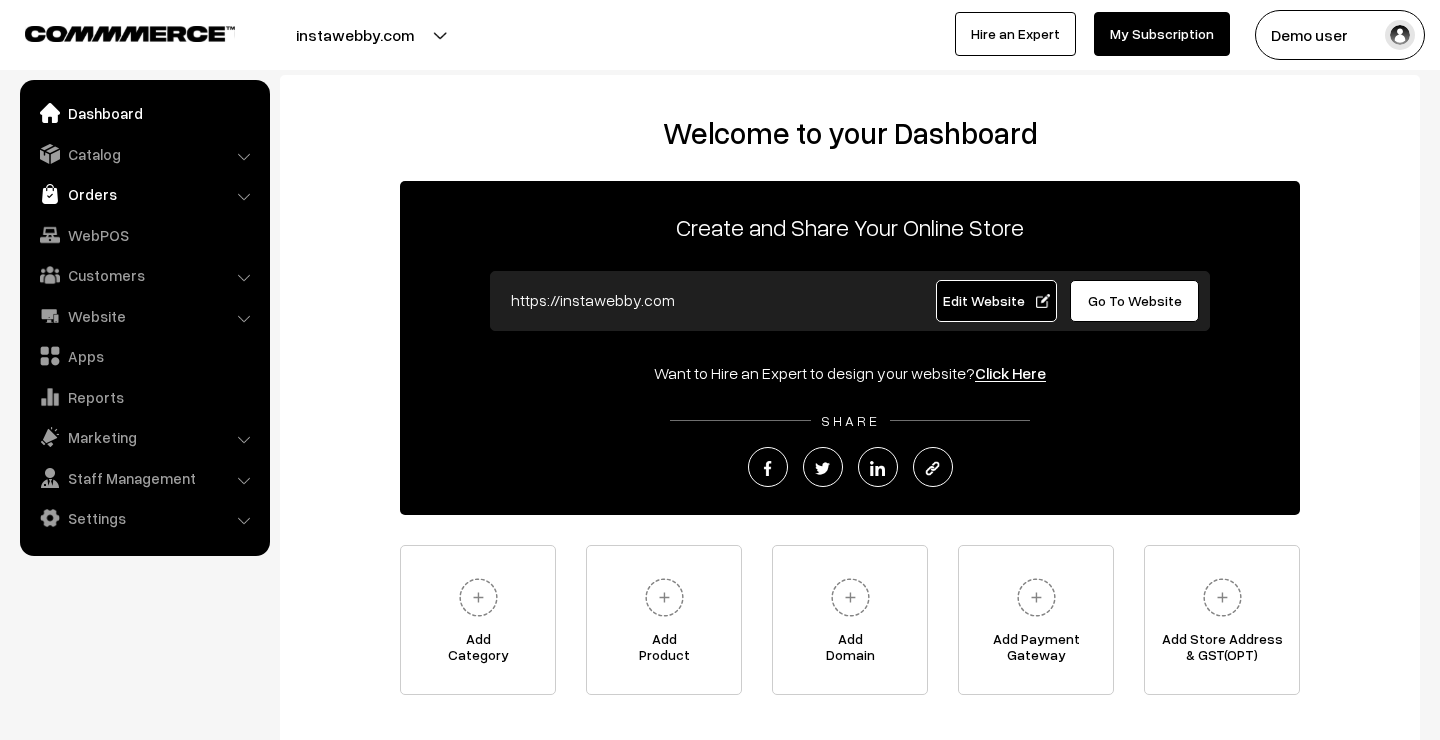 scroll, scrollTop: 0, scrollLeft: 0, axis: both 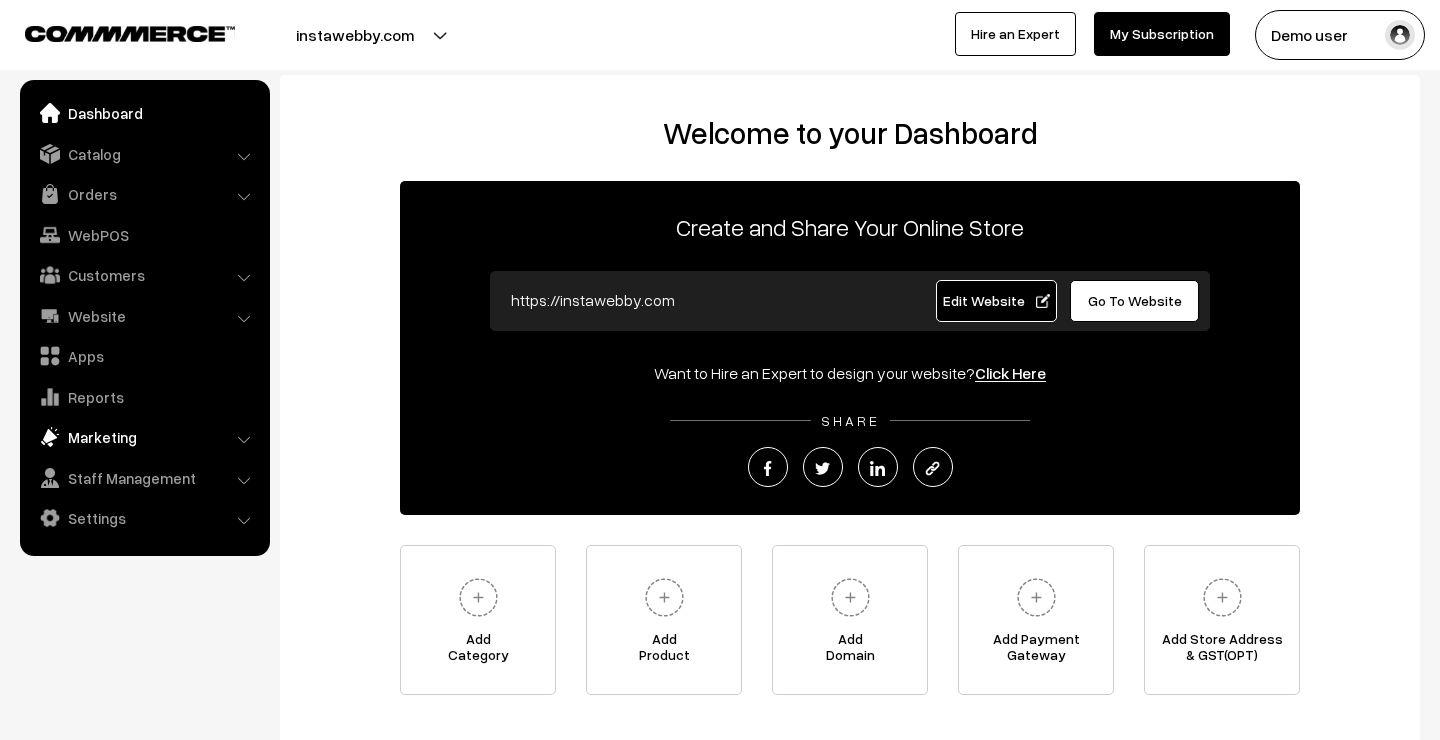 click on "Marketing" at bounding box center (144, 437) 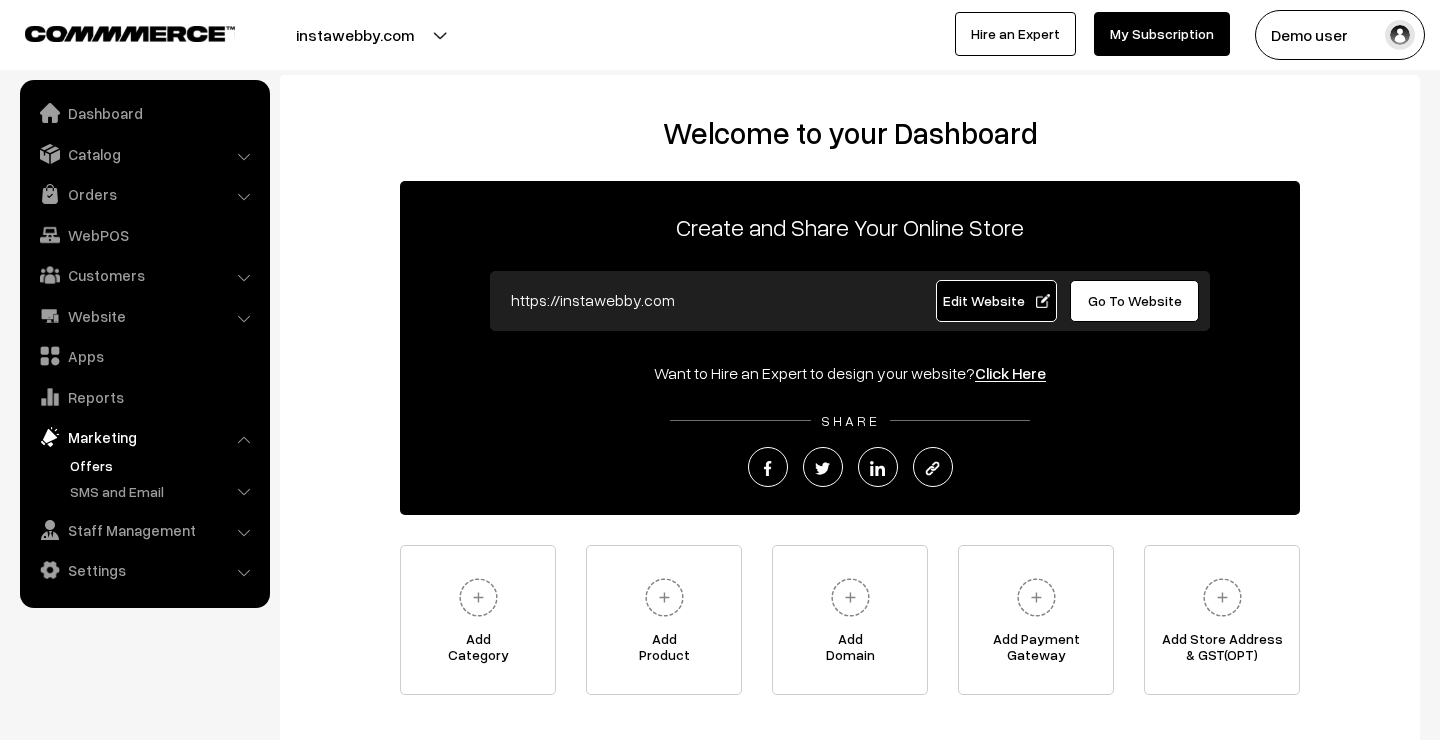 click on "Offers" at bounding box center [164, 465] 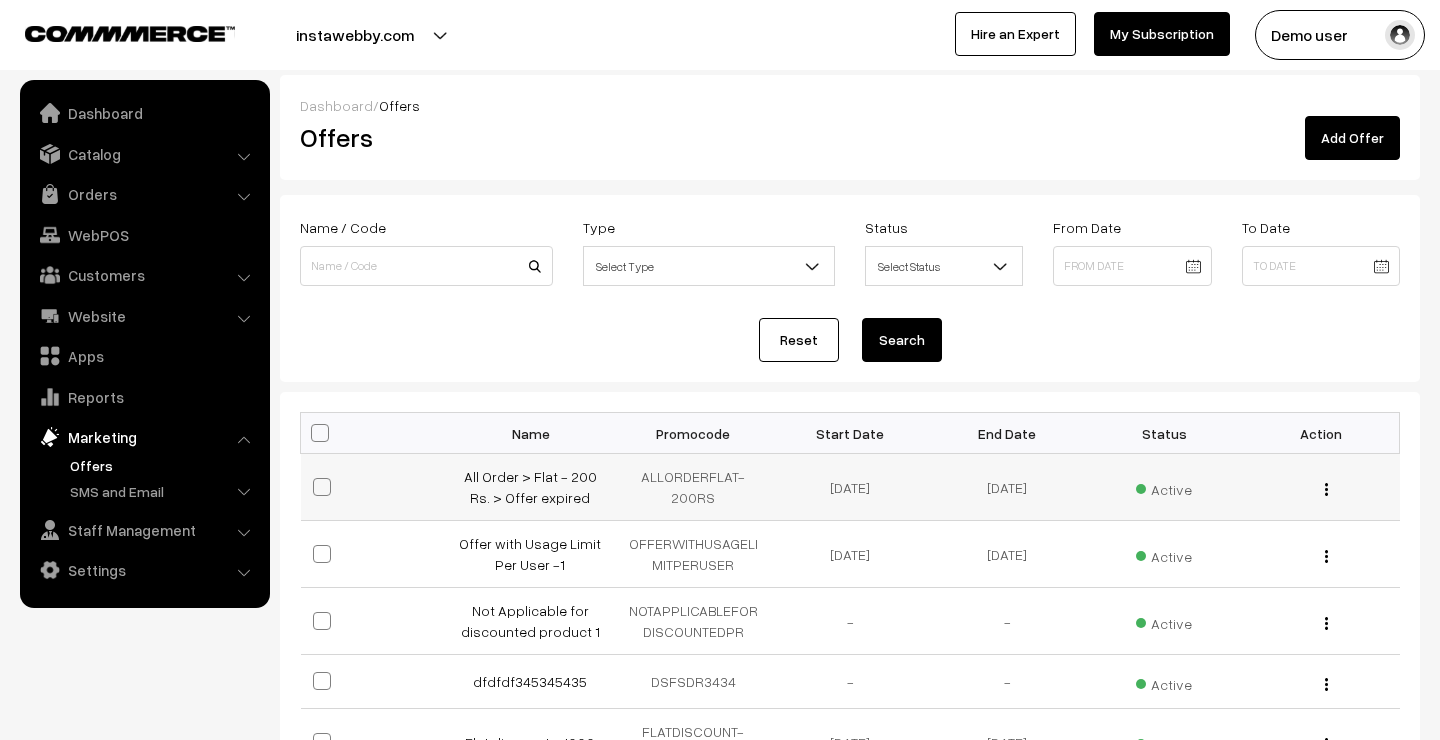 scroll, scrollTop: 0, scrollLeft: 0, axis: both 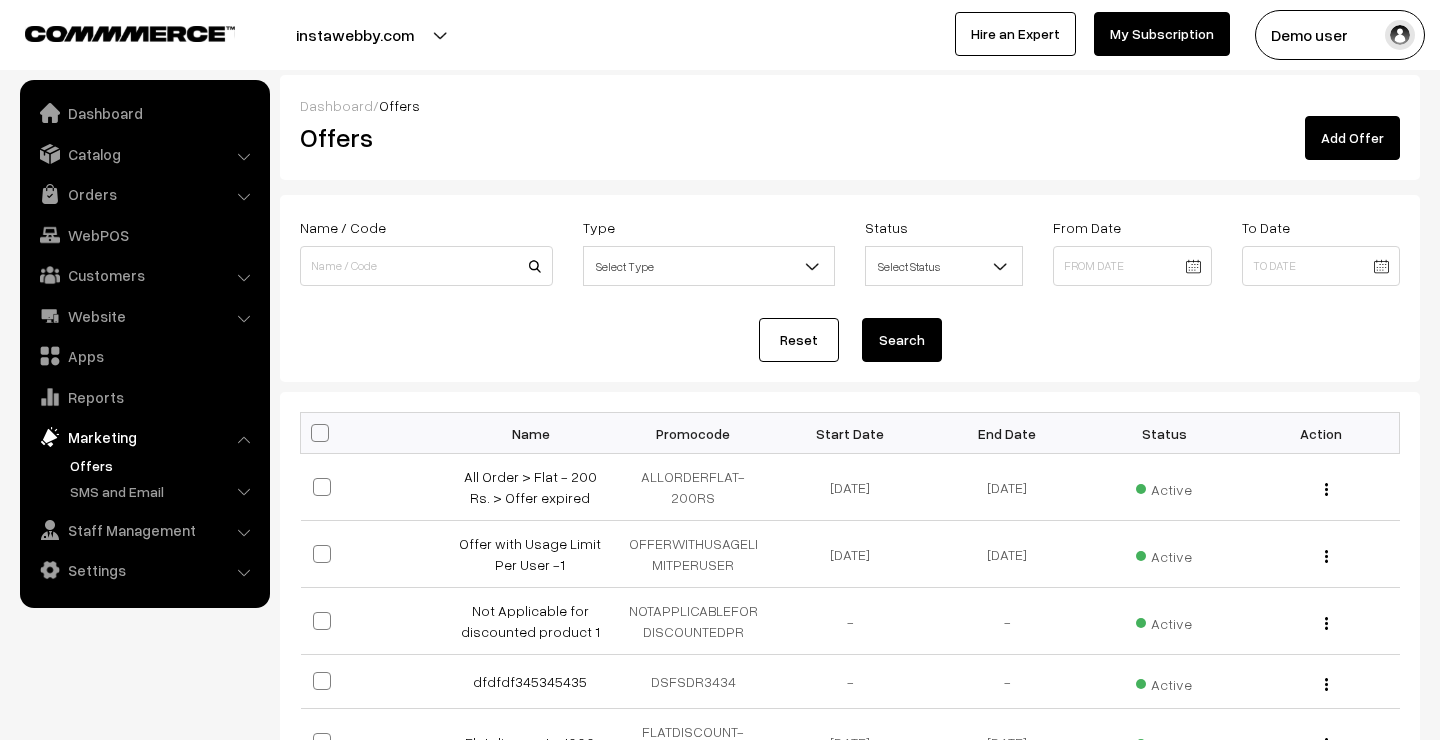 click on "Add Offer" at bounding box center [1352, 138] 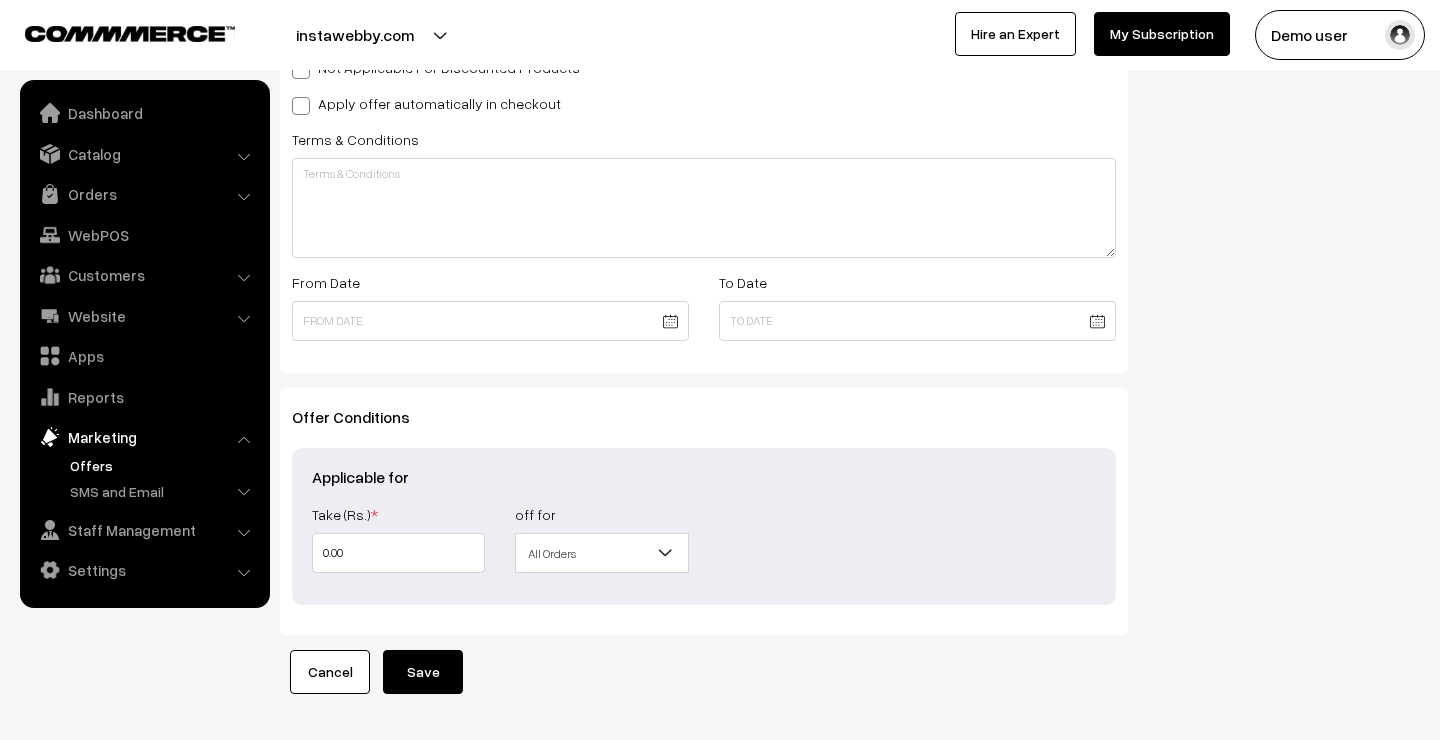 scroll, scrollTop: 666, scrollLeft: 0, axis: vertical 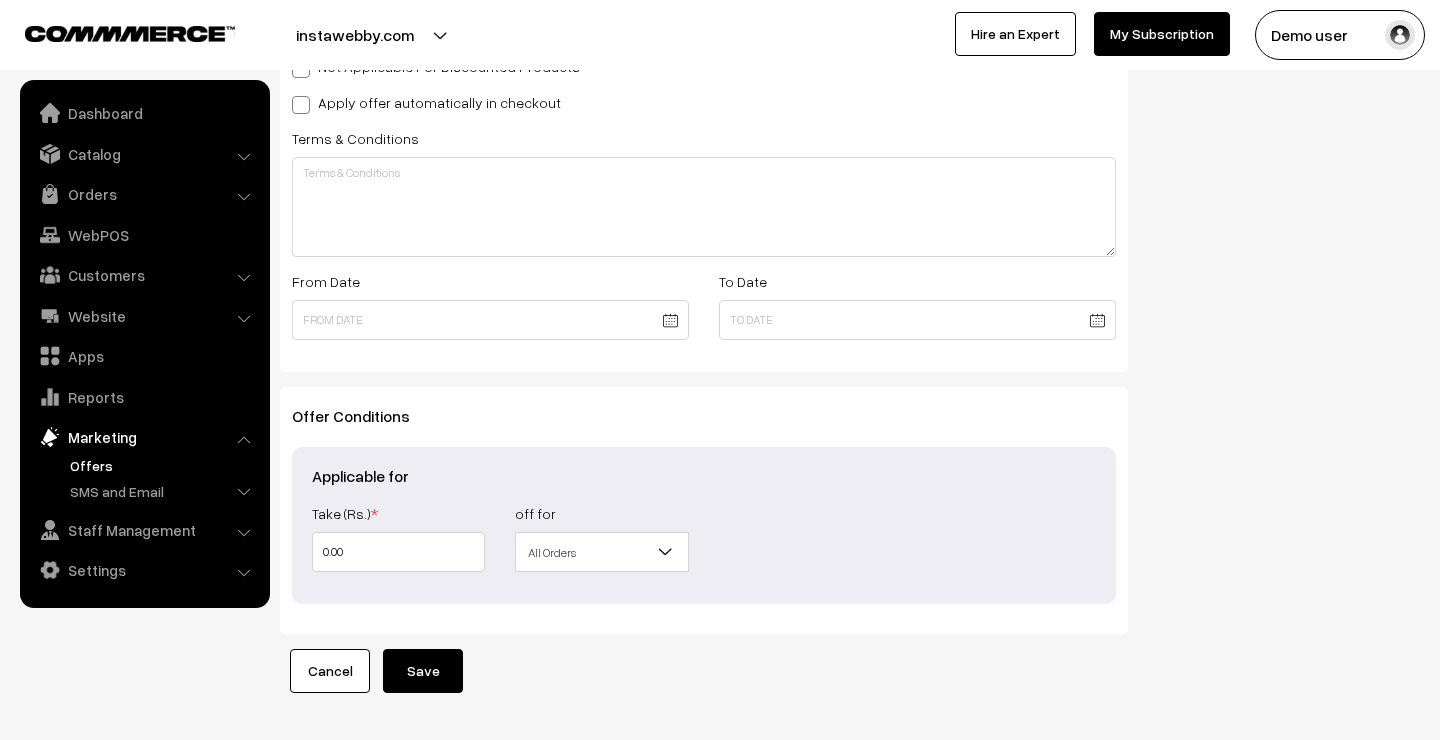 click on "All Orders" at bounding box center [601, 552] 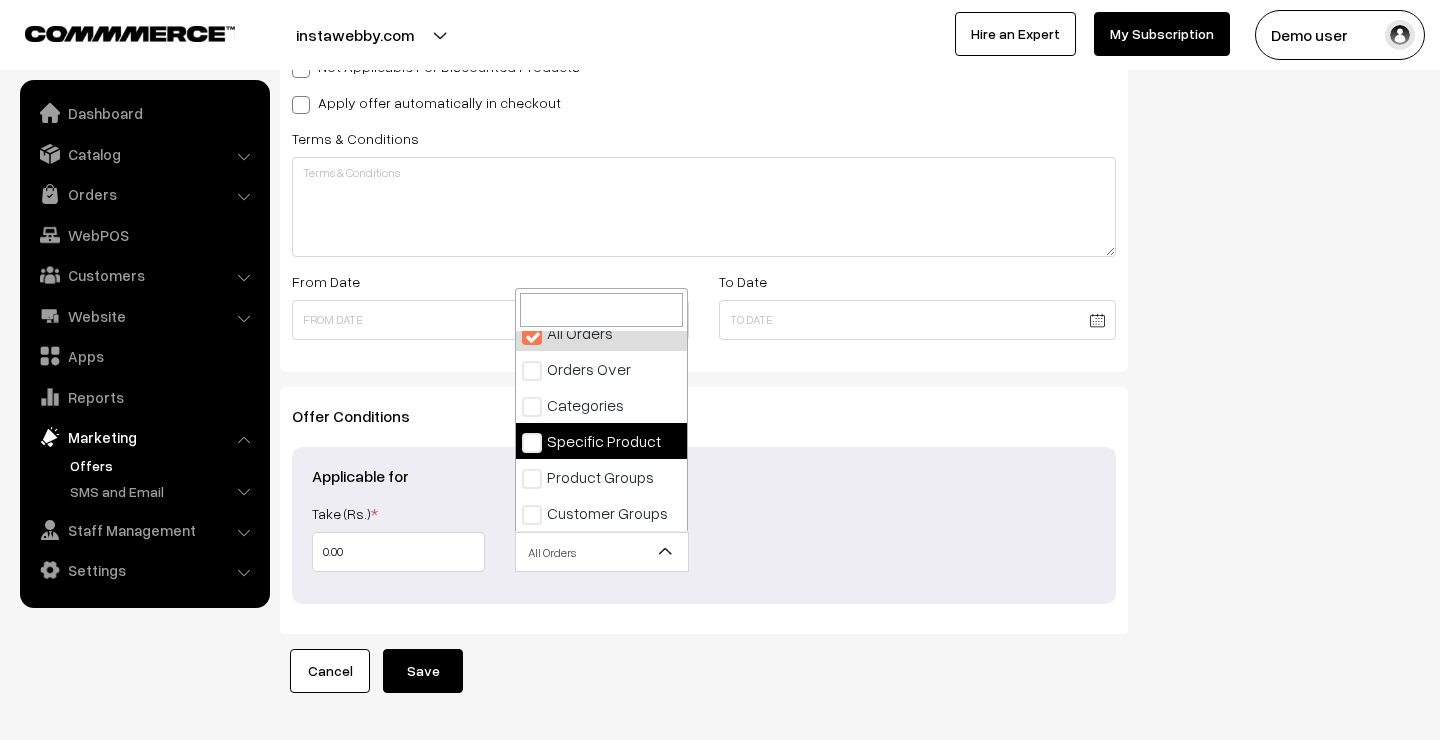 scroll, scrollTop: 0, scrollLeft: 0, axis: both 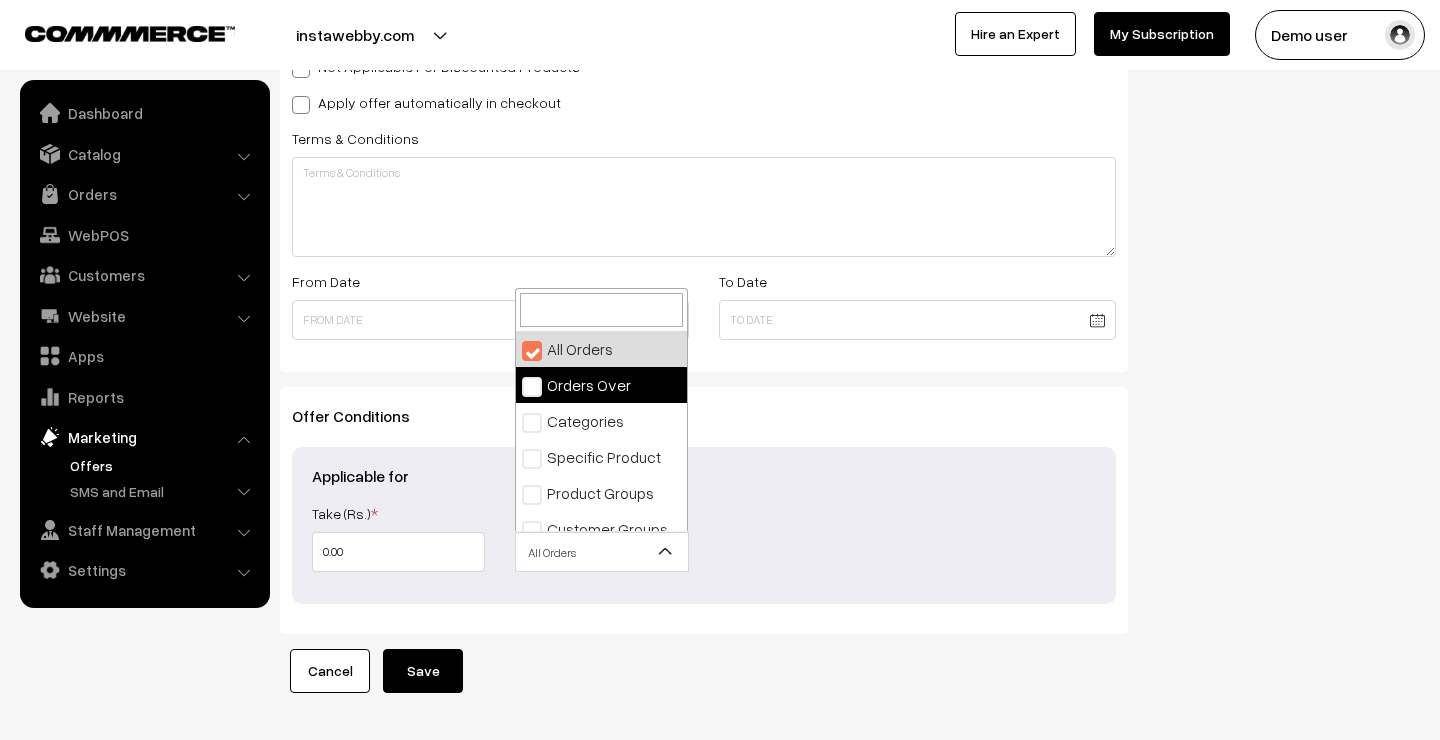 select on "2" 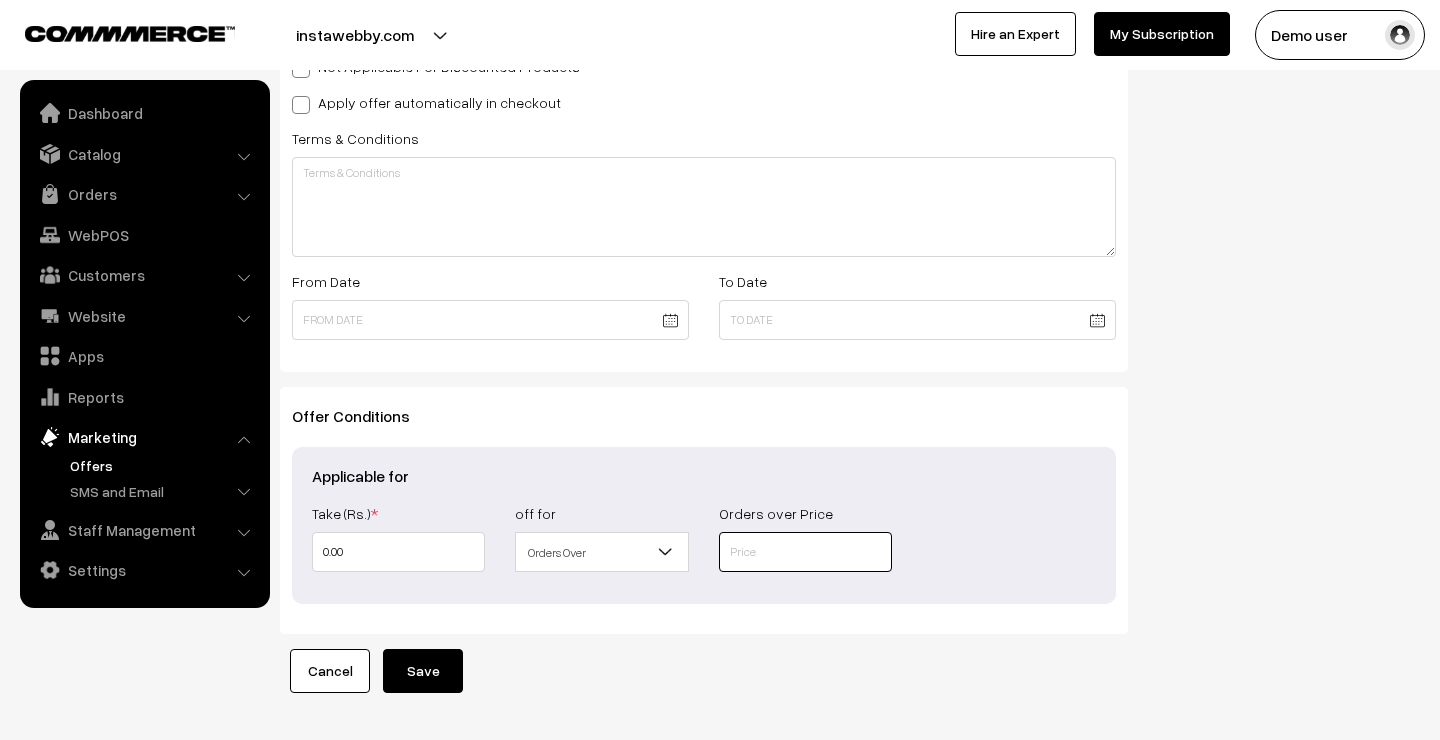 click at bounding box center (805, 552) 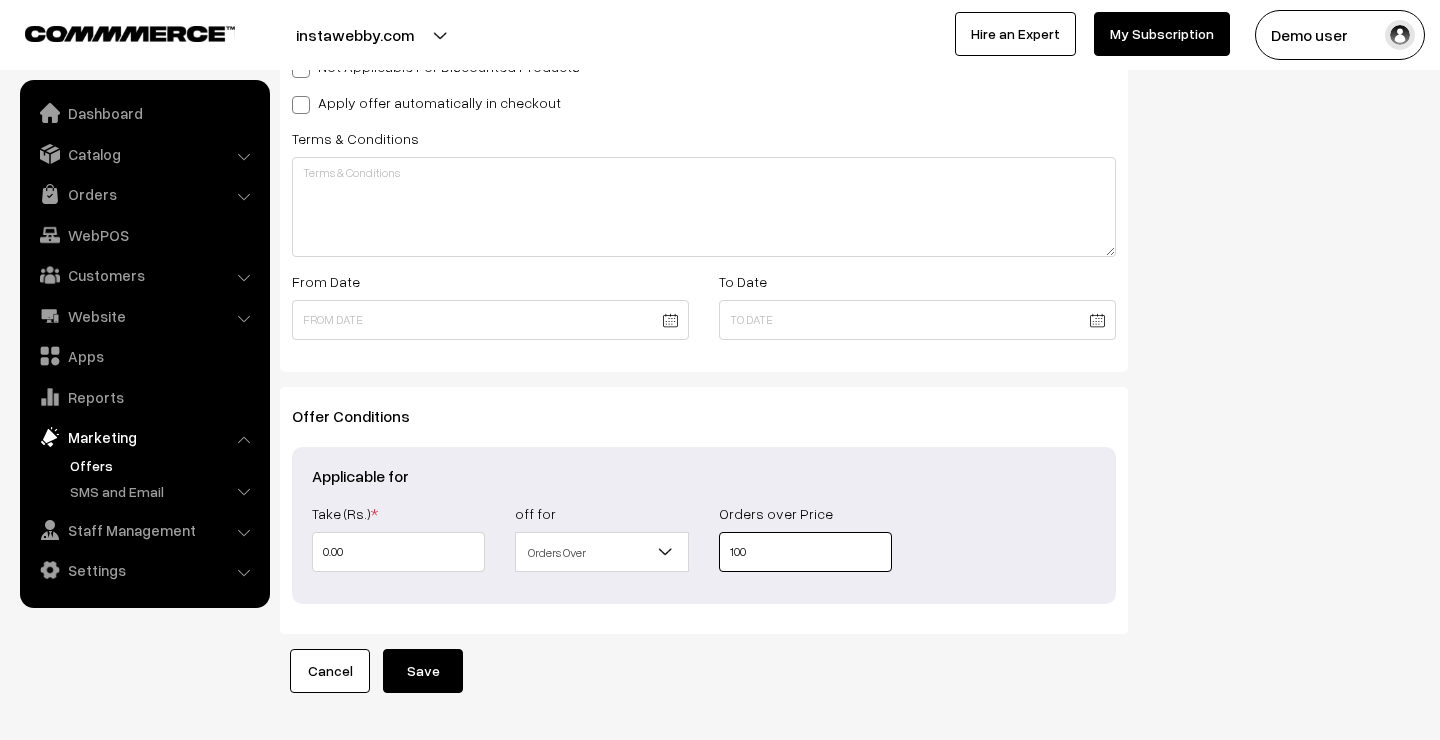 type on "100" 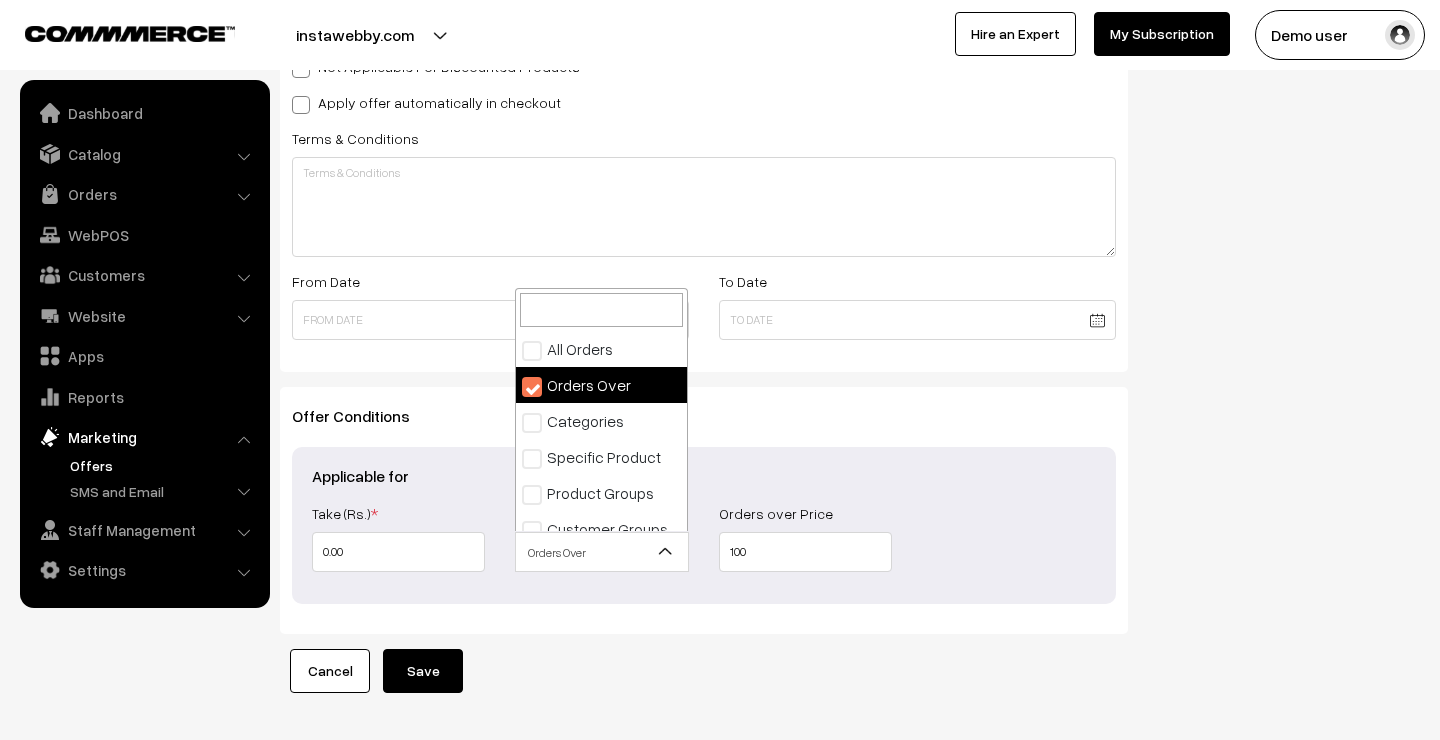 click at bounding box center [666, 552] 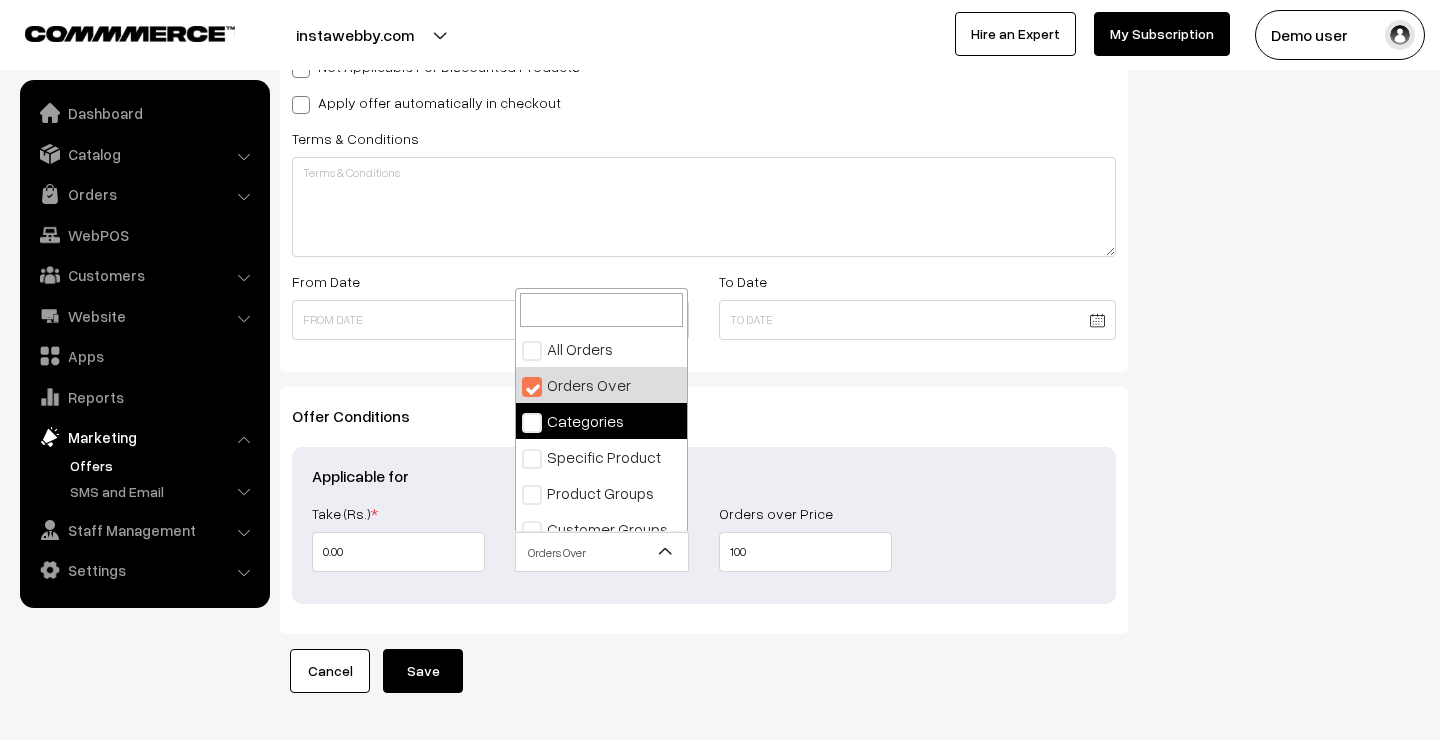 select on "3" 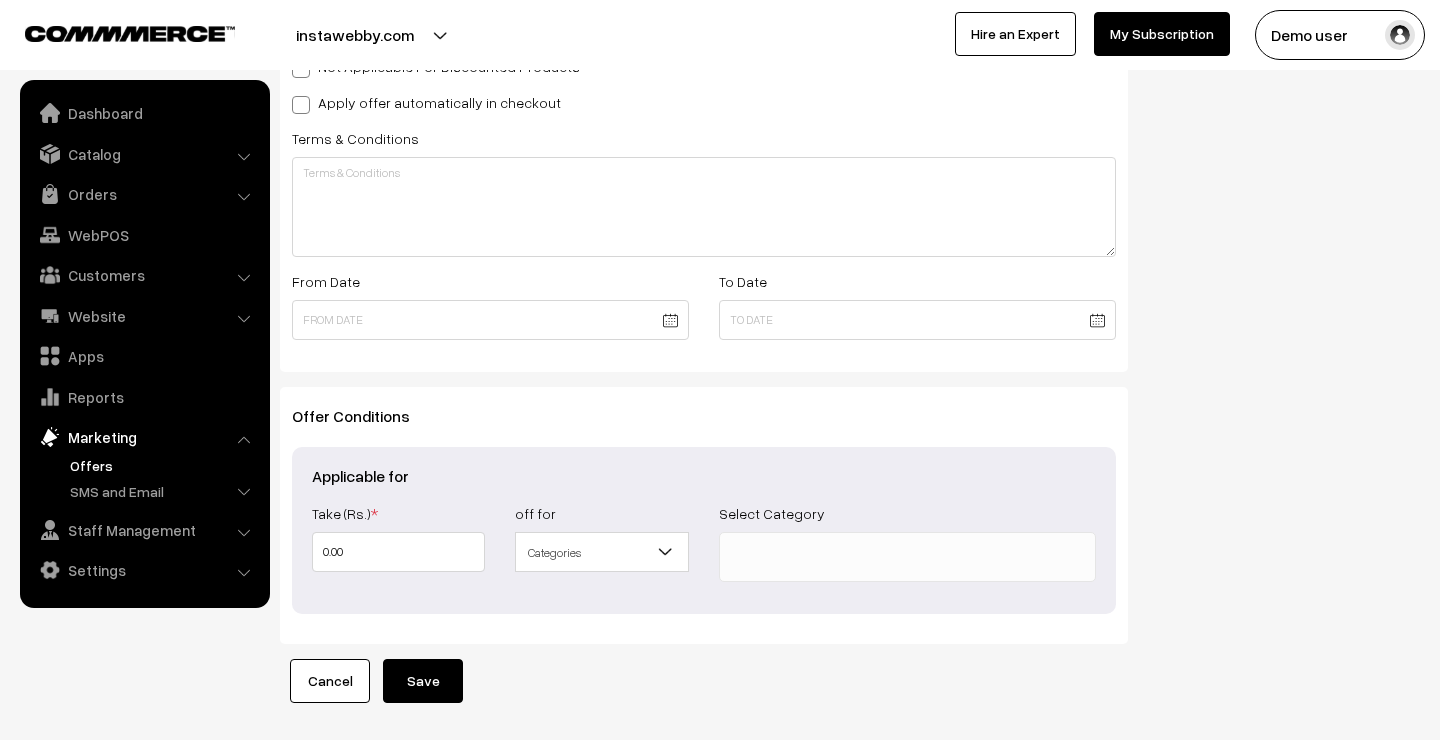click at bounding box center [907, 553] 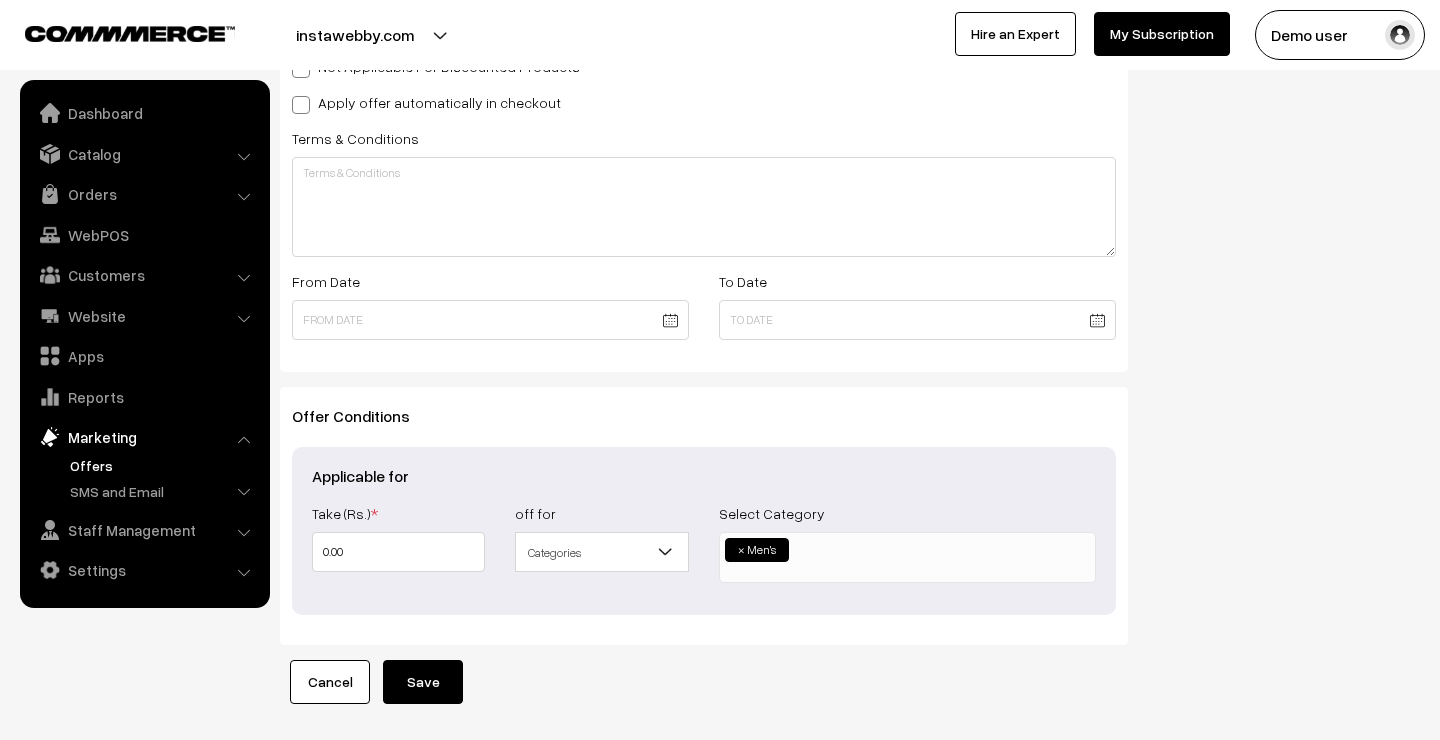 click on "×
Men's" at bounding box center [907, 555] 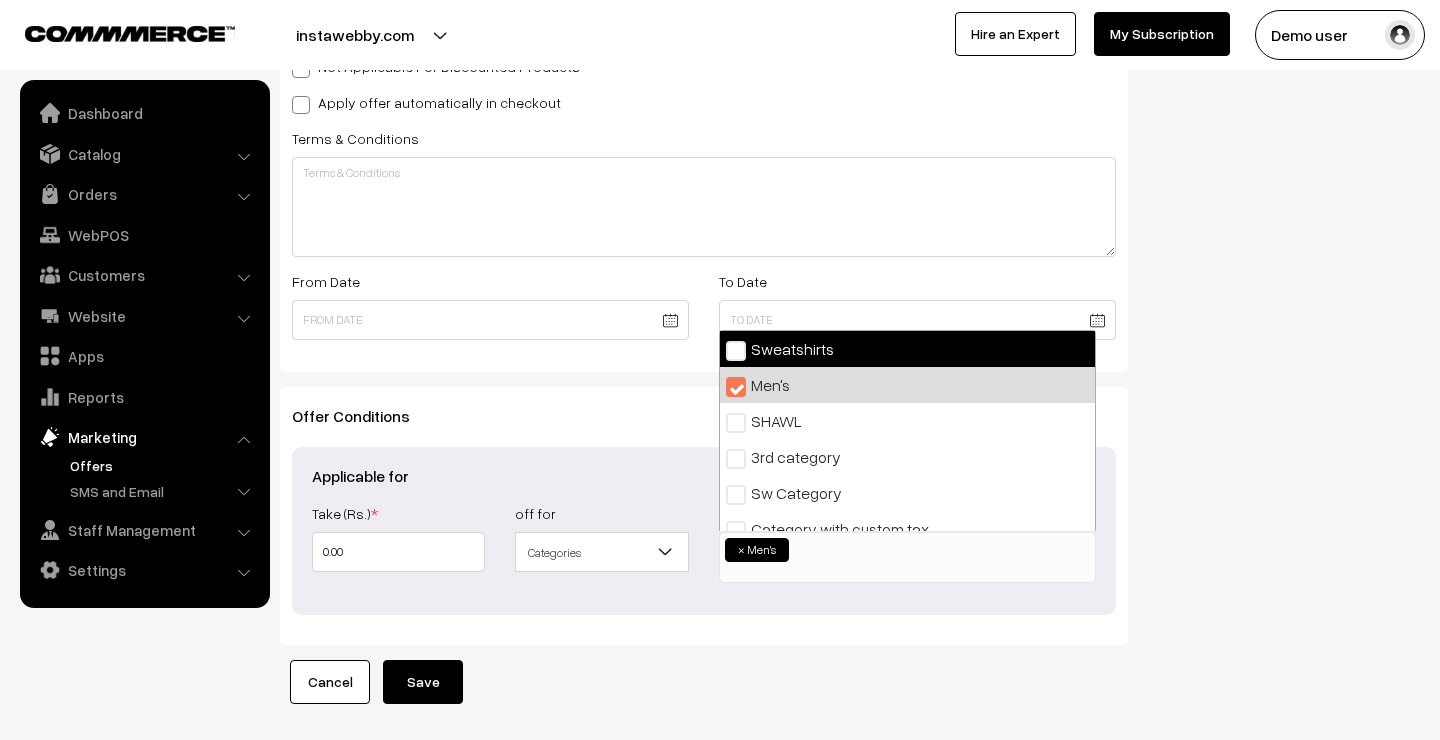 select on "12" 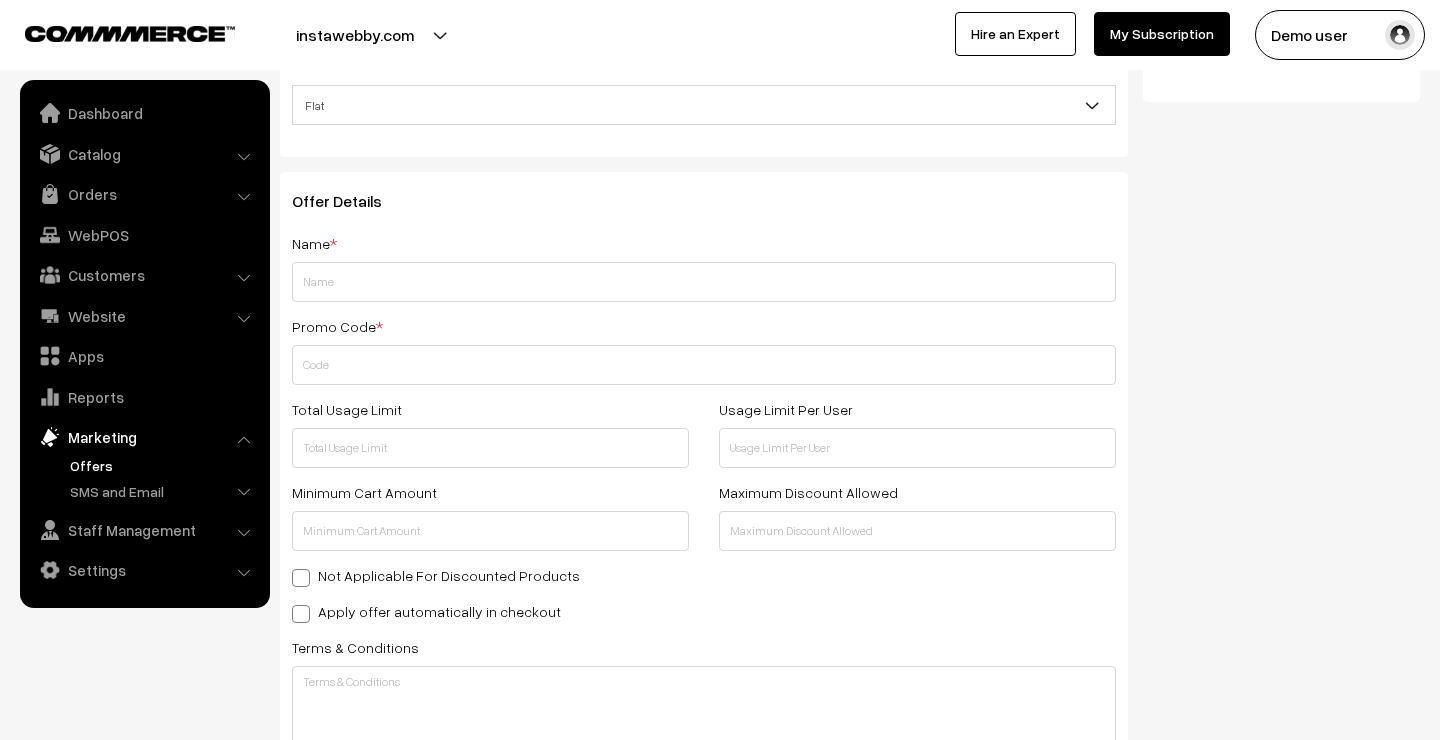 scroll, scrollTop: 108, scrollLeft: 0, axis: vertical 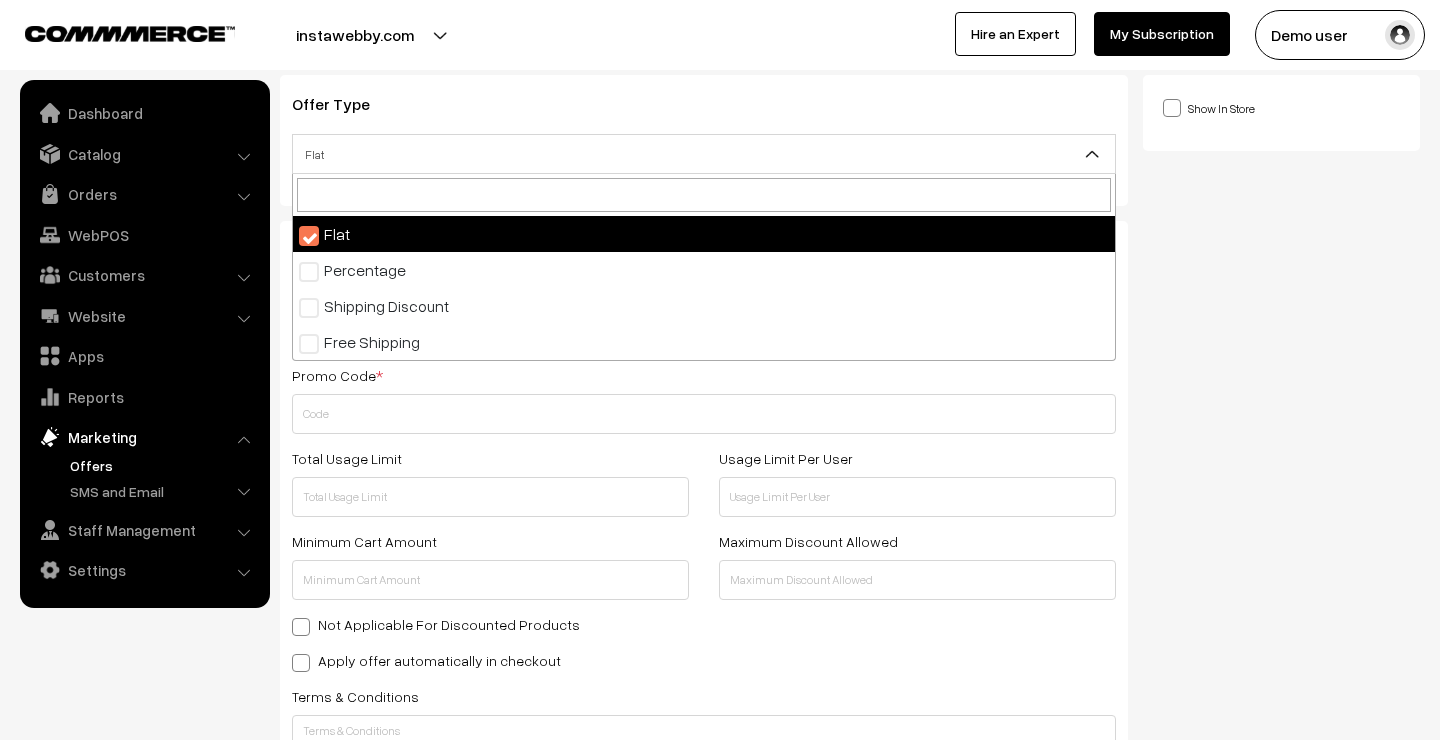 click on "Flat" at bounding box center (704, 154) 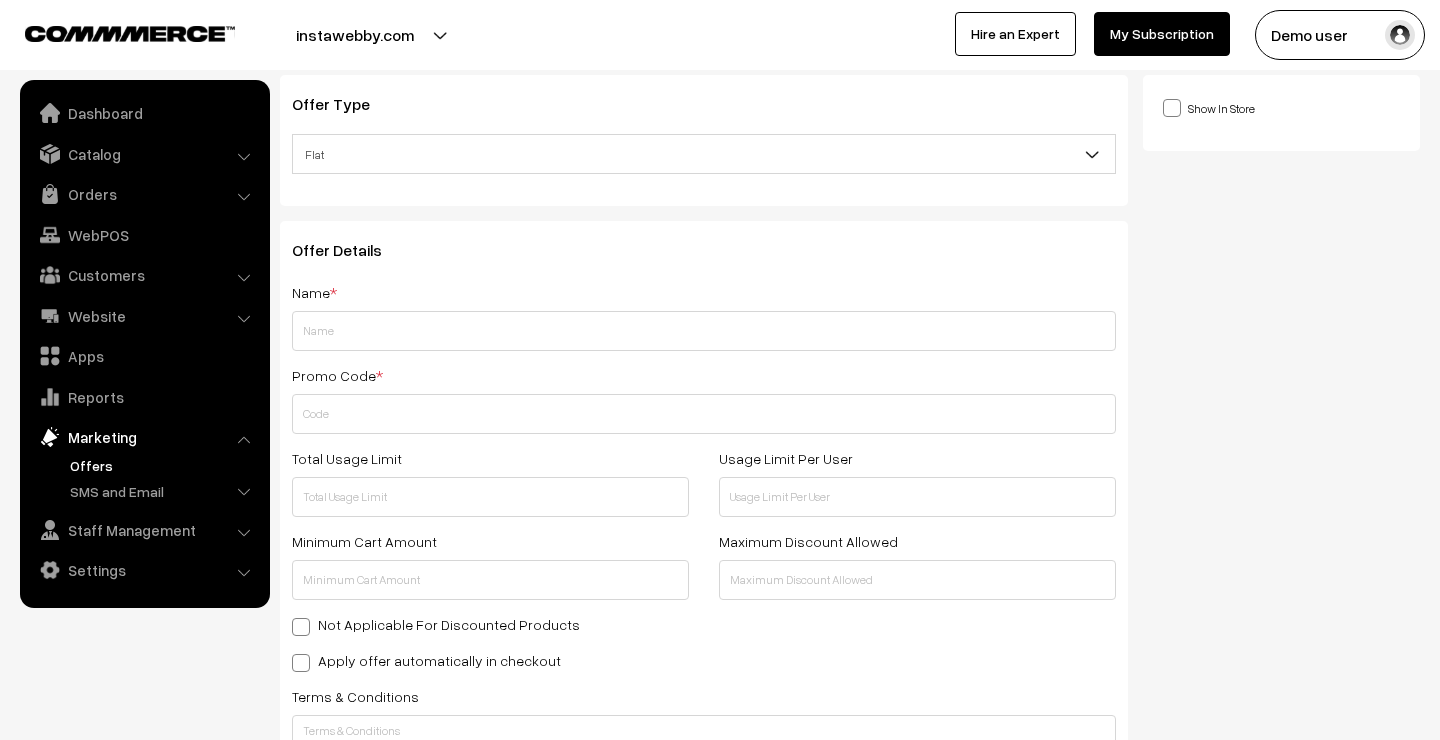 click on "Show In Store
Publish Date" at bounding box center [1289, 668] 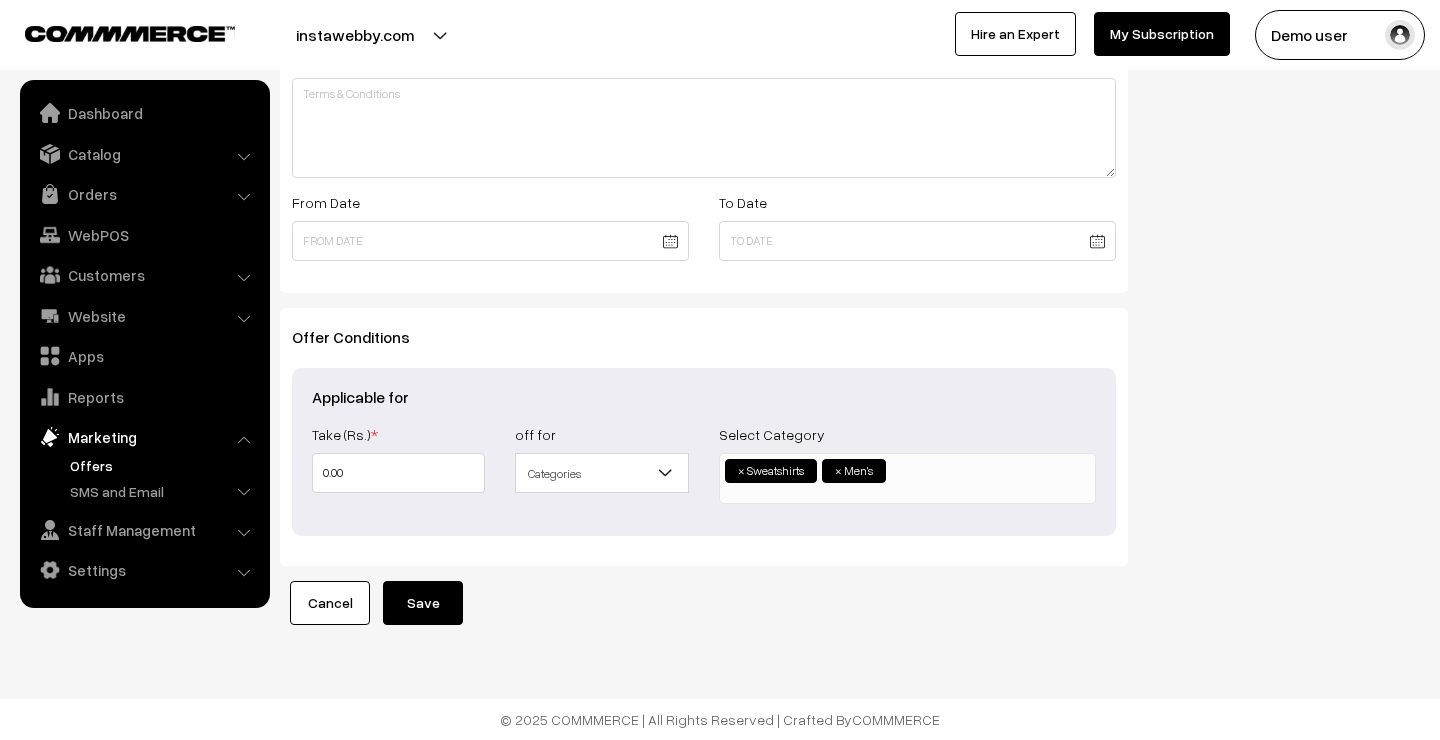 scroll, scrollTop: 744, scrollLeft: 0, axis: vertical 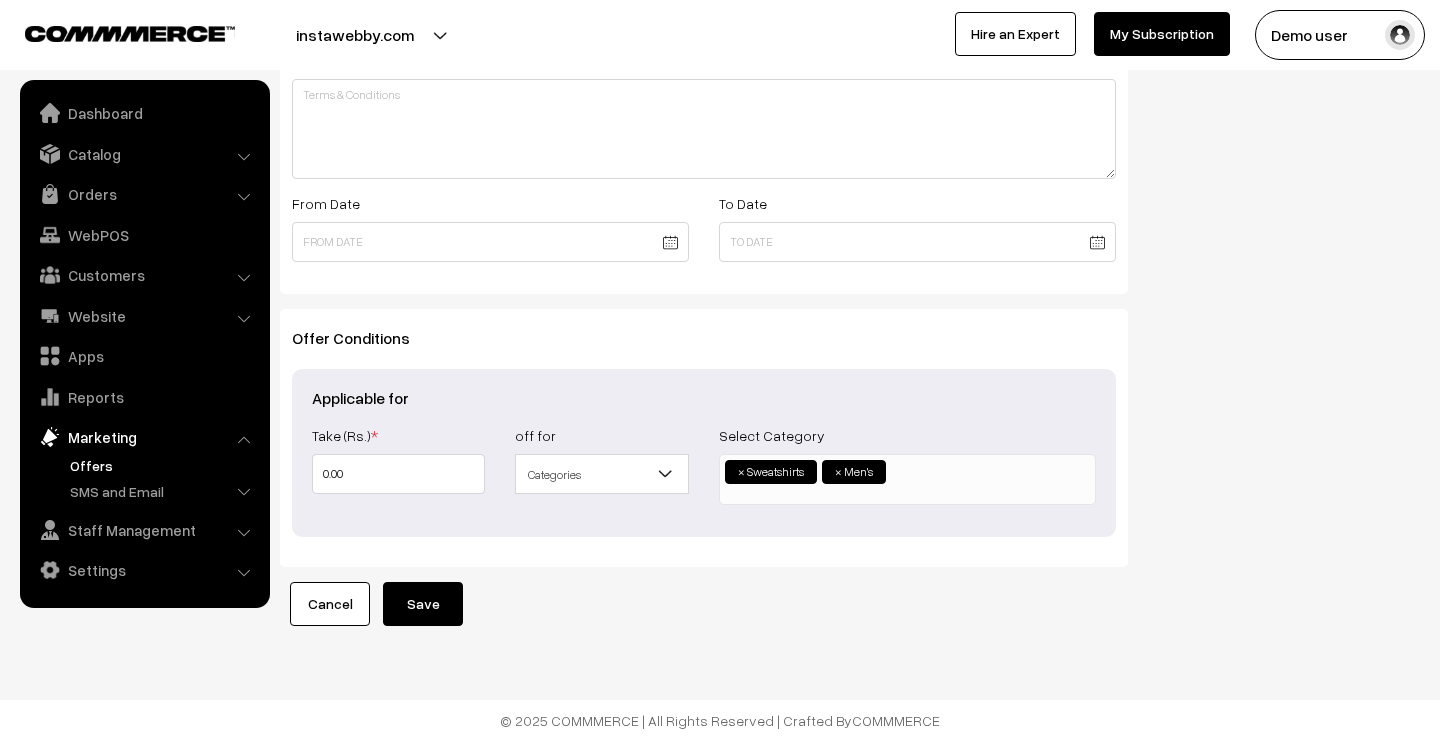 click on "Categories" at bounding box center [601, 474] 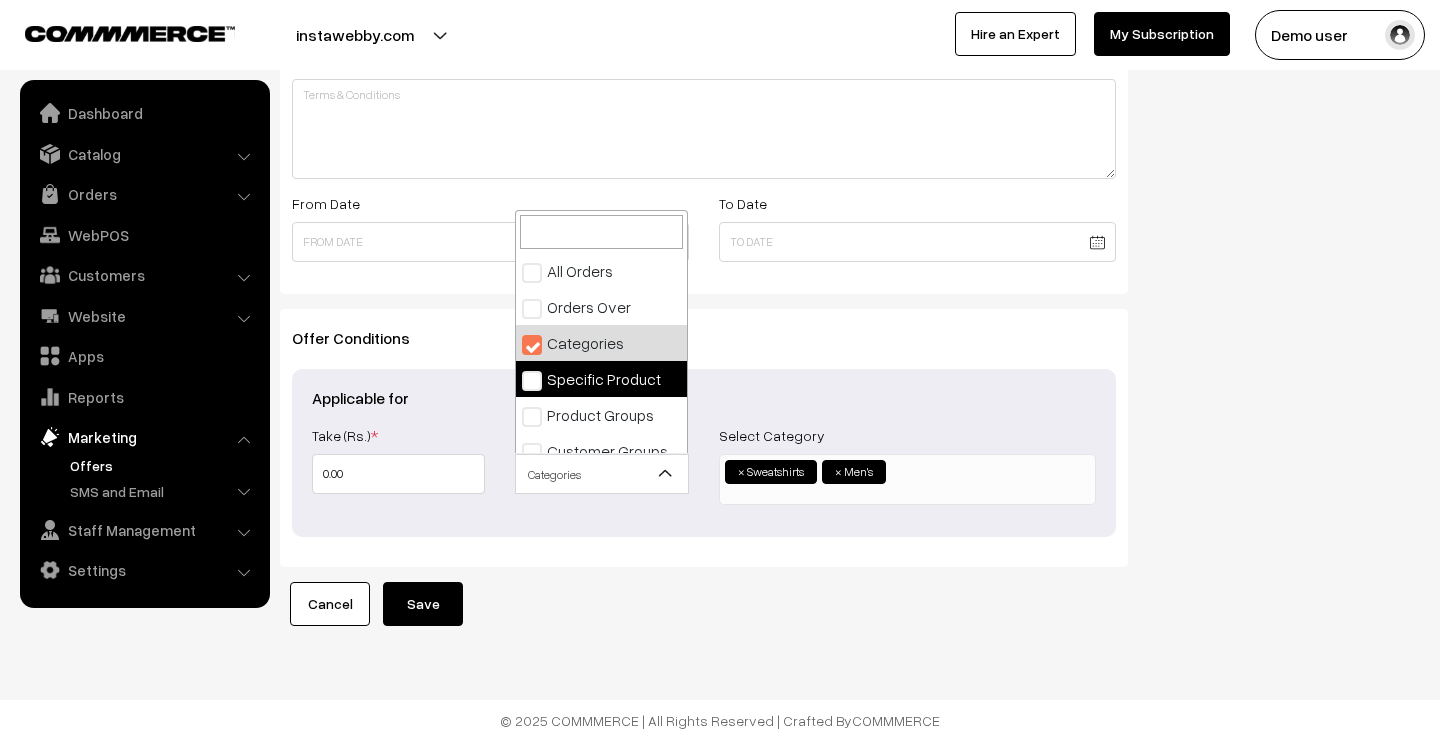 scroll, scrollTop: 16, scrollLeft: 0, axis: vertical 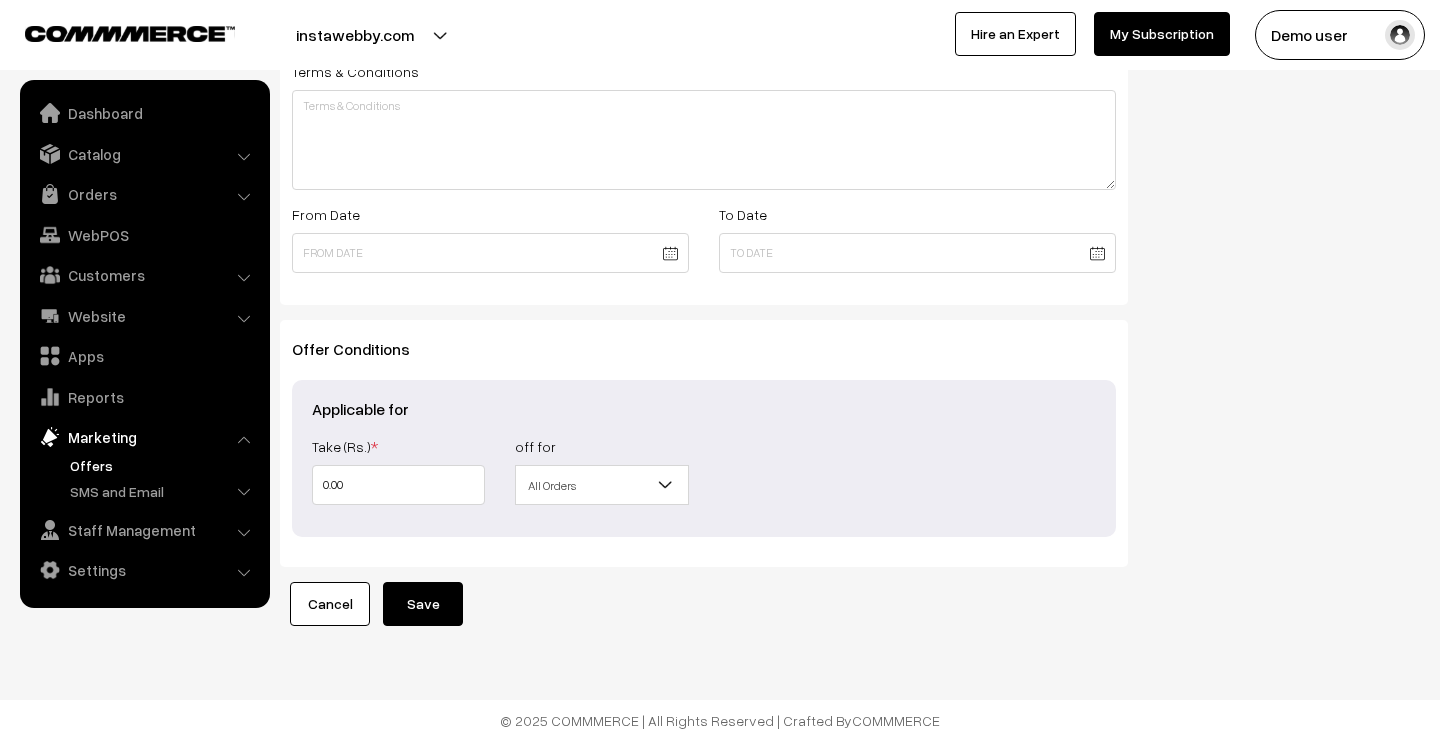 click on "All Orders" at bounding box center [601, 485] 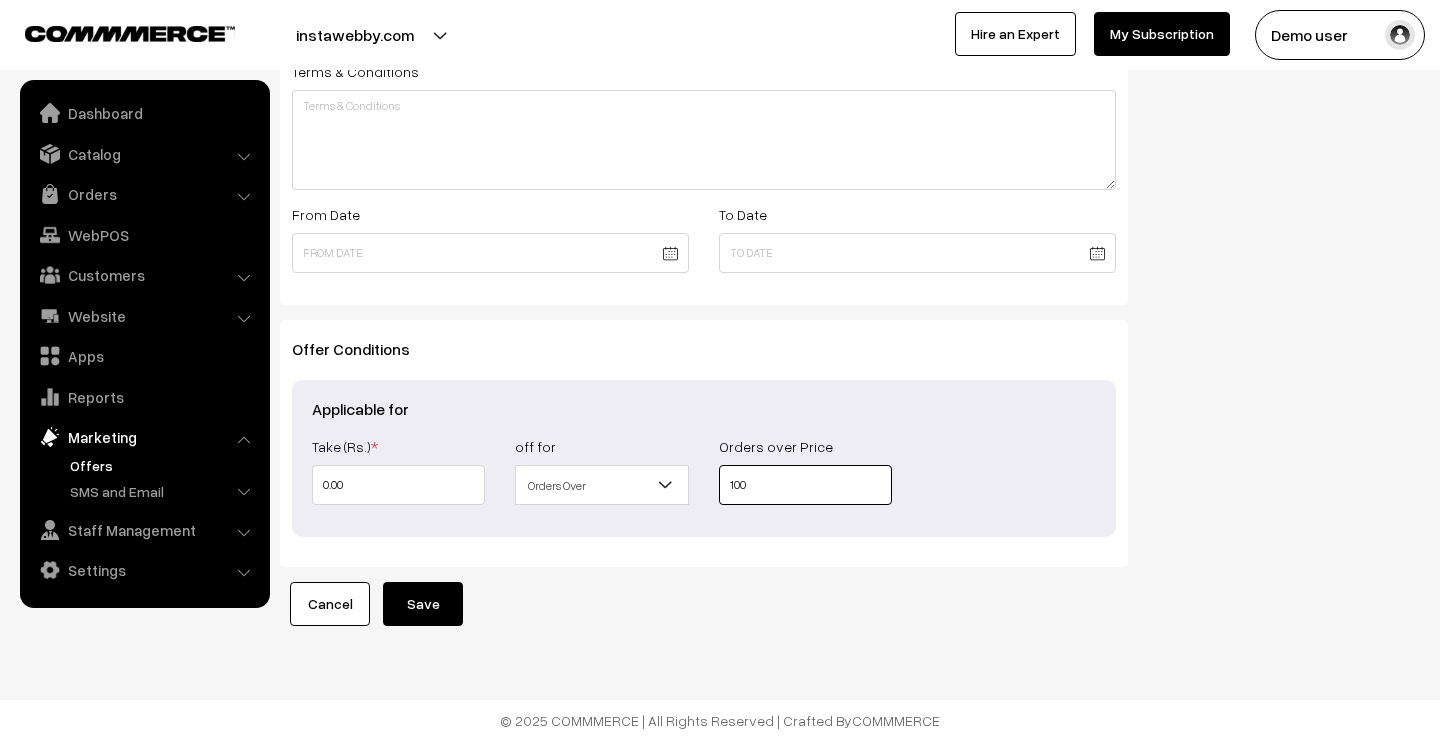 click on "100" at bounding box center [805, 485] 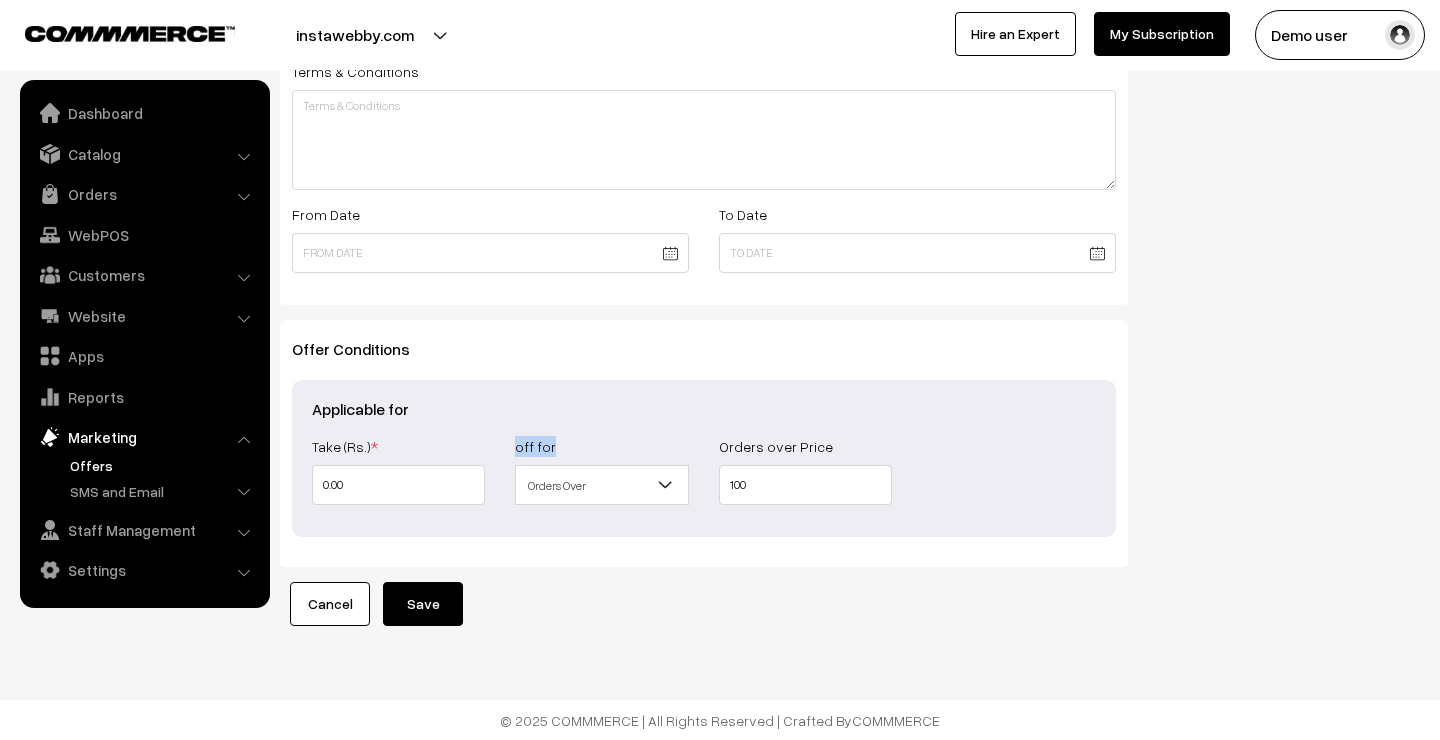 drag, startPoint x: 515, startPoint y: 445, endPoint x: 556, endPoint y: 452, distance: 41.59327 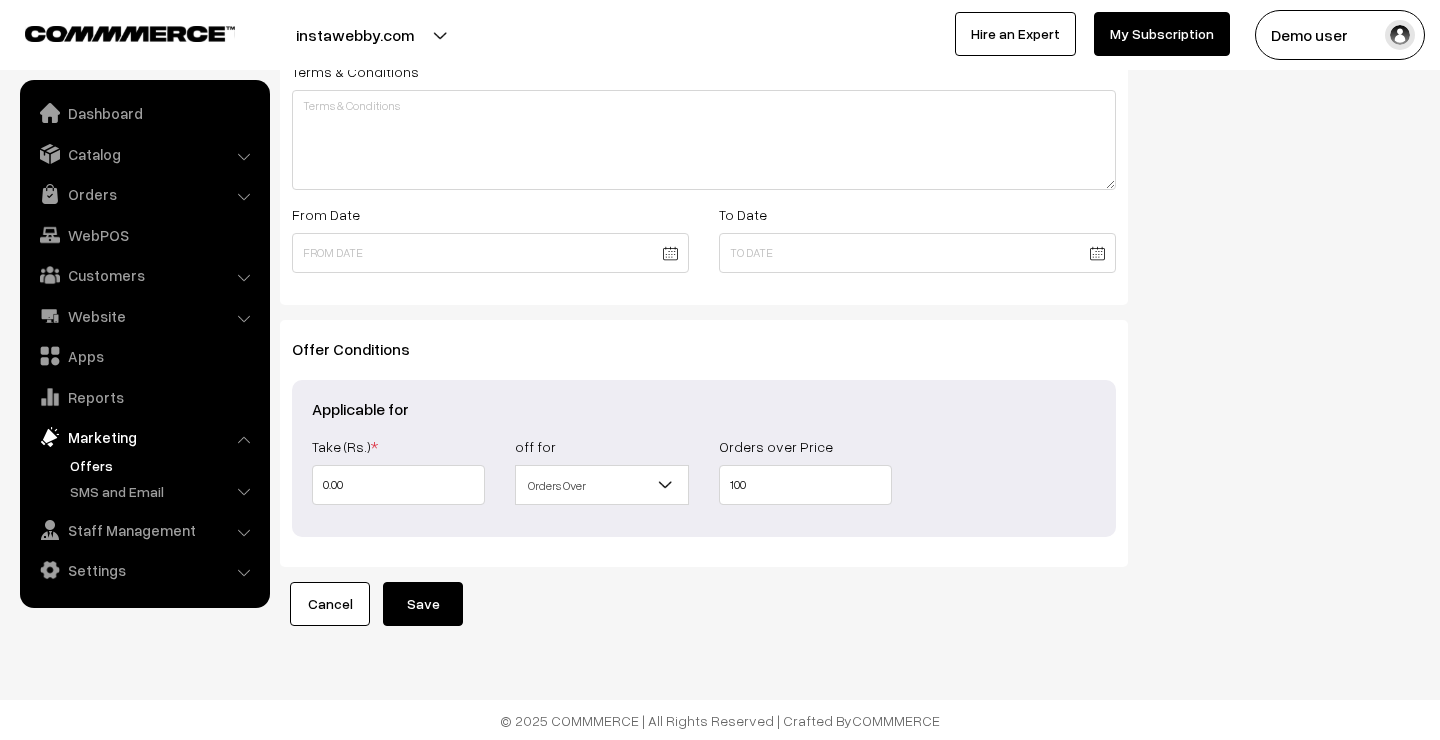 click on "off for" at bounding box center (535, 446) 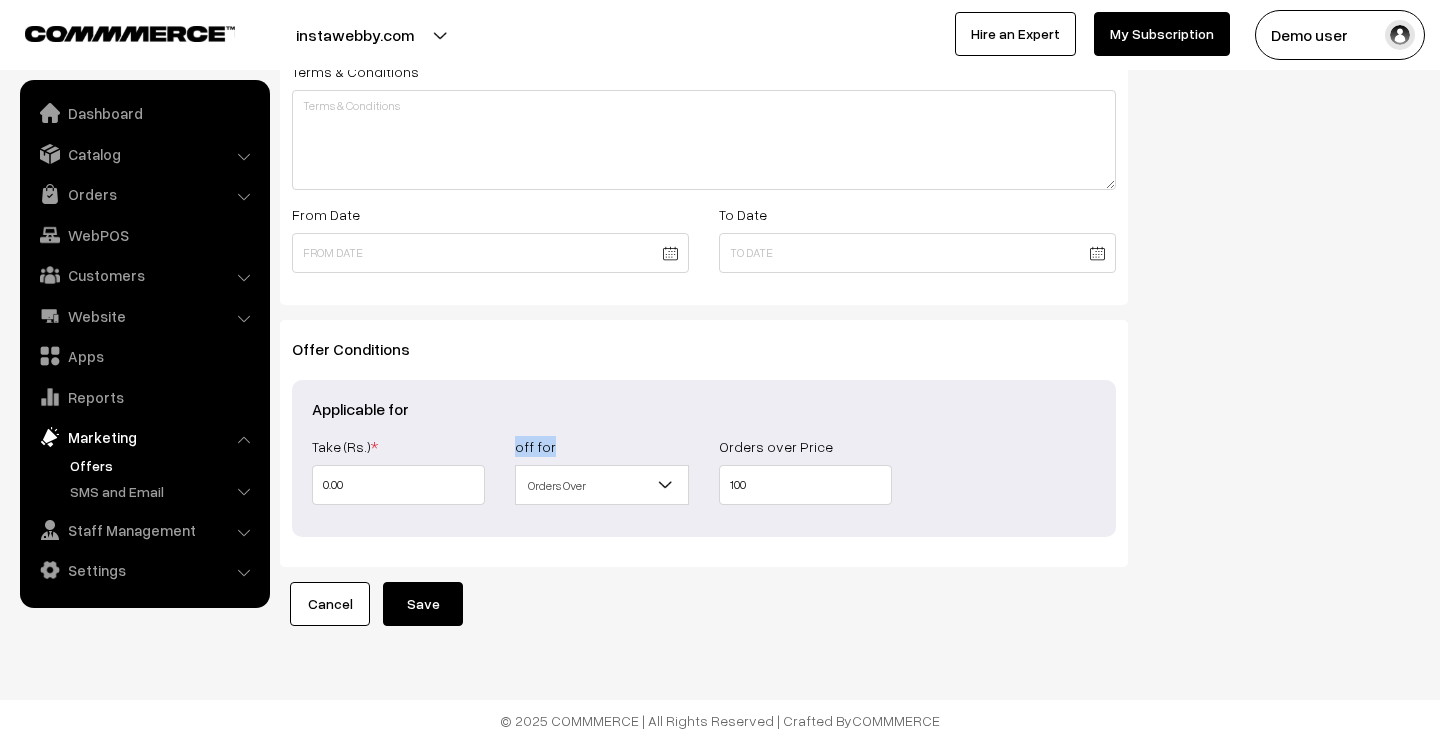 drag, startPoint x: 516, startPoint y: 449, endPoint x: 560, endPoint y: 450, distance: 44.011364 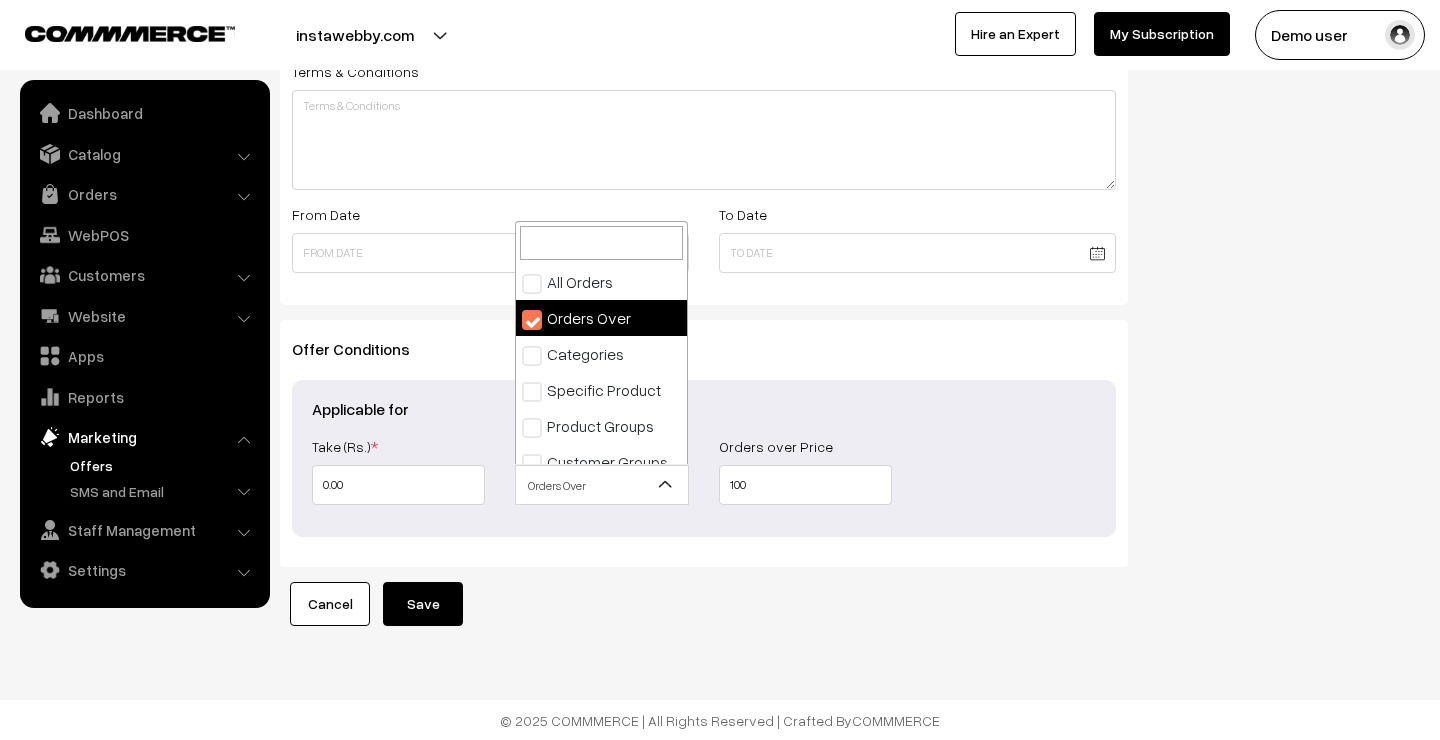 click on "Orders Over" at bounding box center [601, 485] 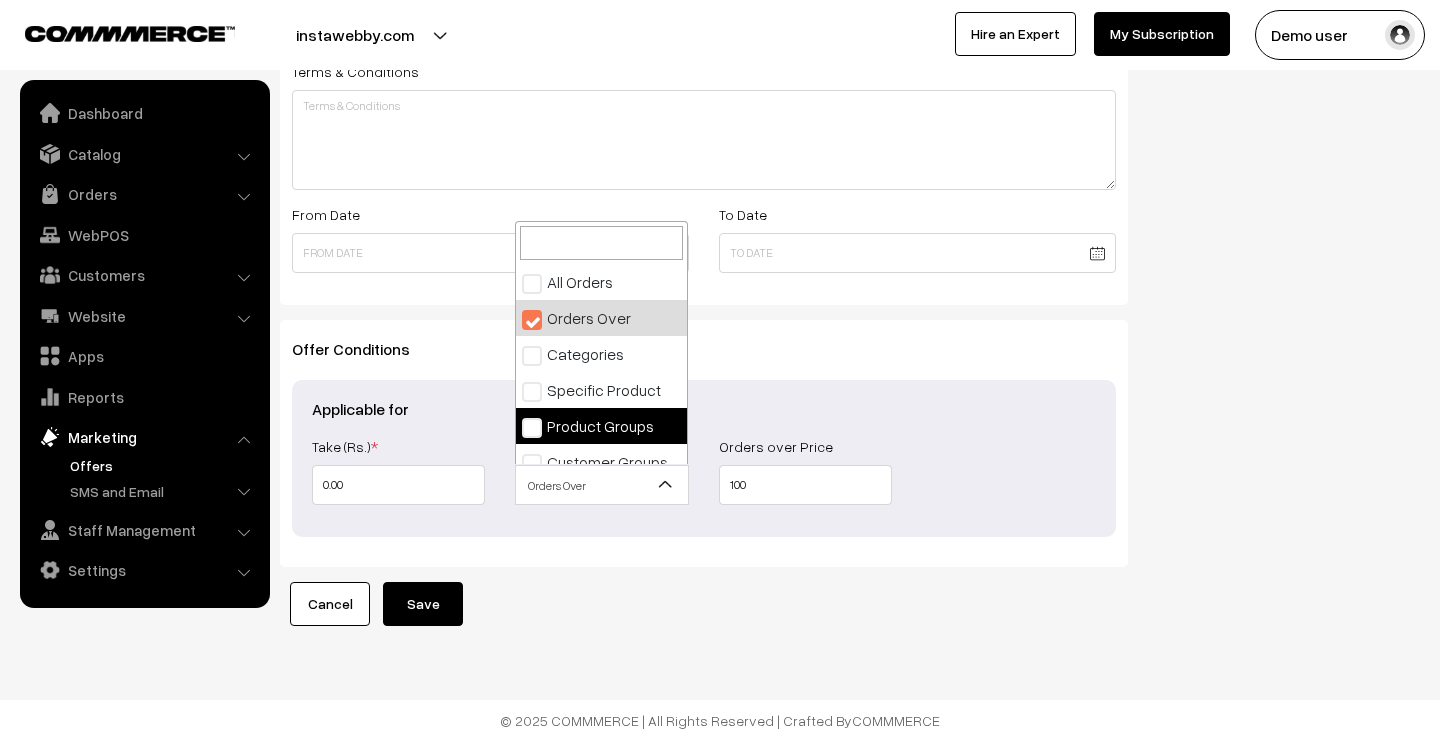 click on "Offer Type
Flat
Percentage
Shipping Discount
Free Shipping
Flat
Offer Details
Name  *
Promo Code  *
Total Usage Limit
*" at bounding box center [704, 38] 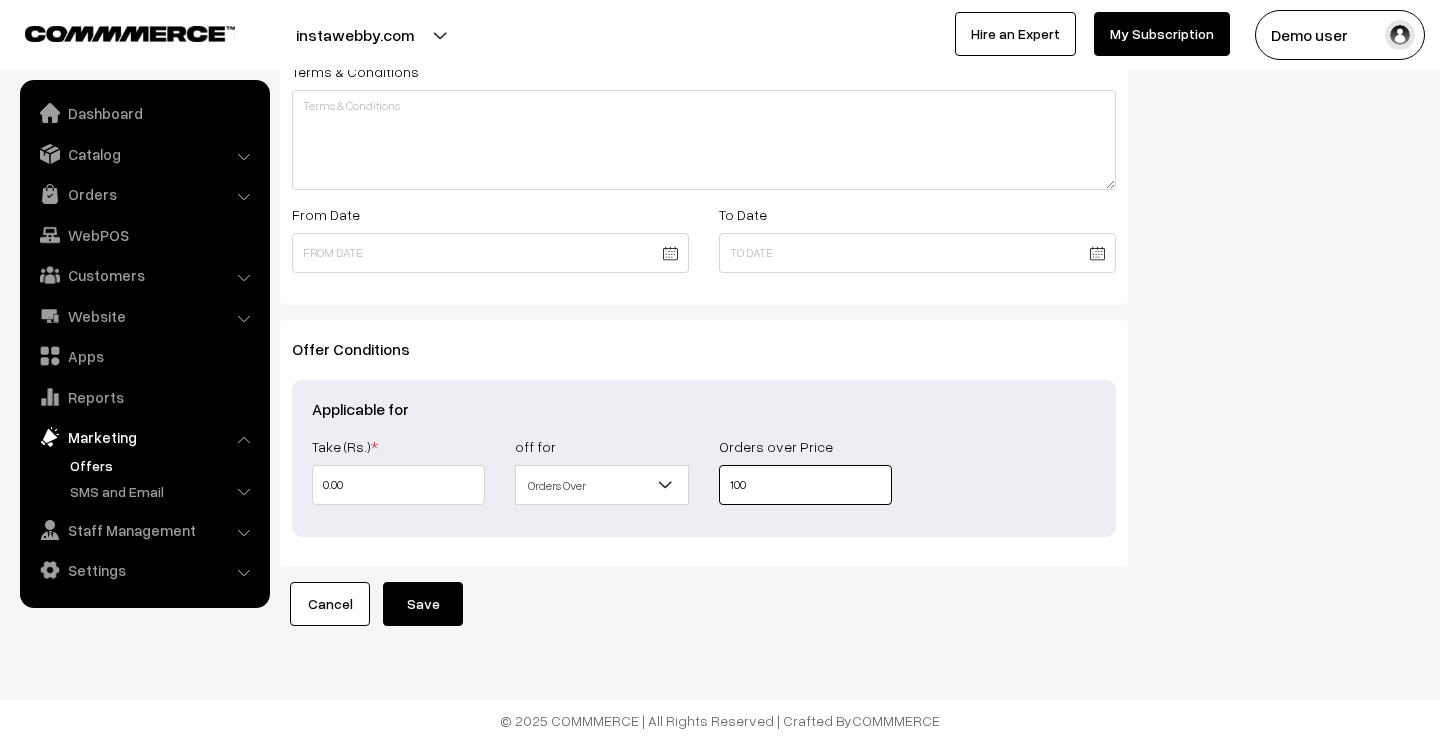 drag, startPoint x: 755, startPoint y: 479, endPoint x: 704, endPoint y: 484, distance: 51.24451 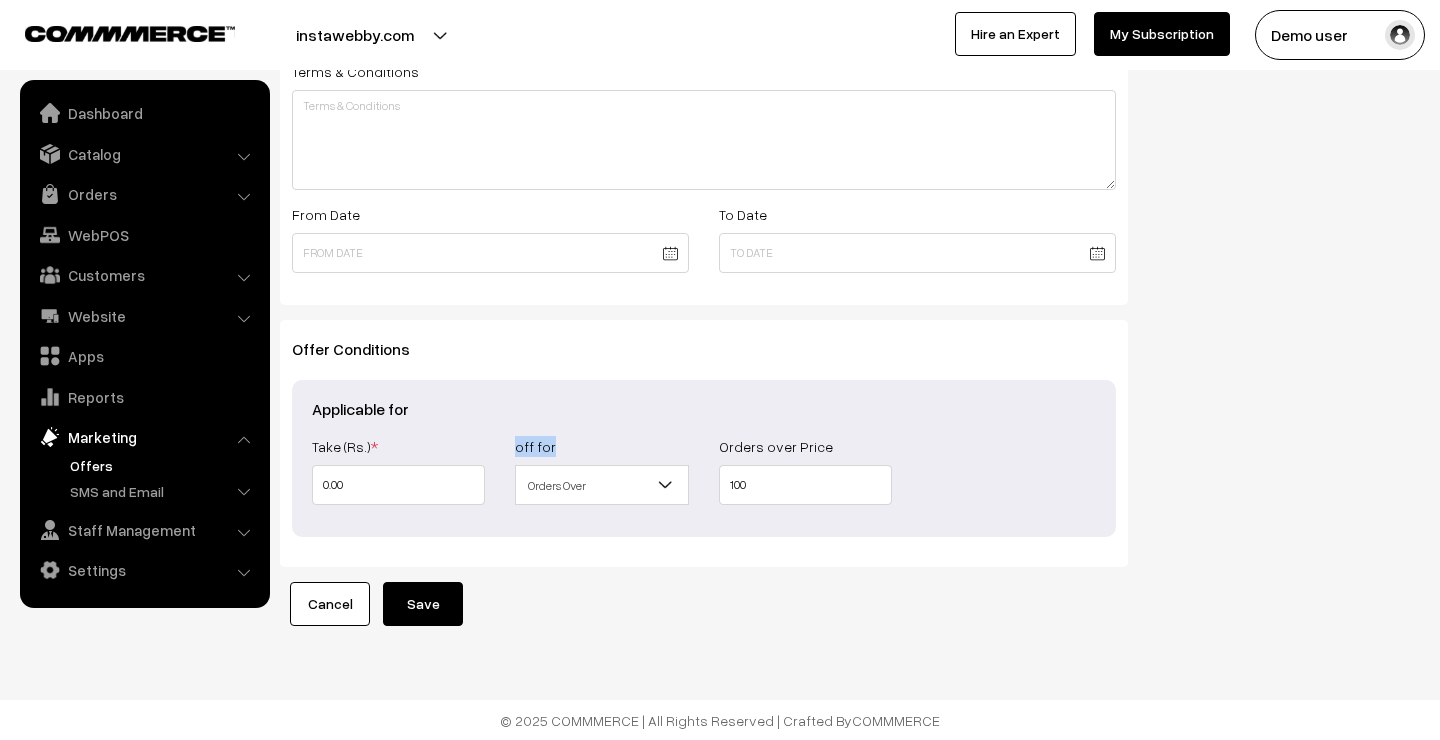 drag, startPoint x: 515, startPoint y: 445, endPoint x: 563, endPoint y: 445, distance: 48 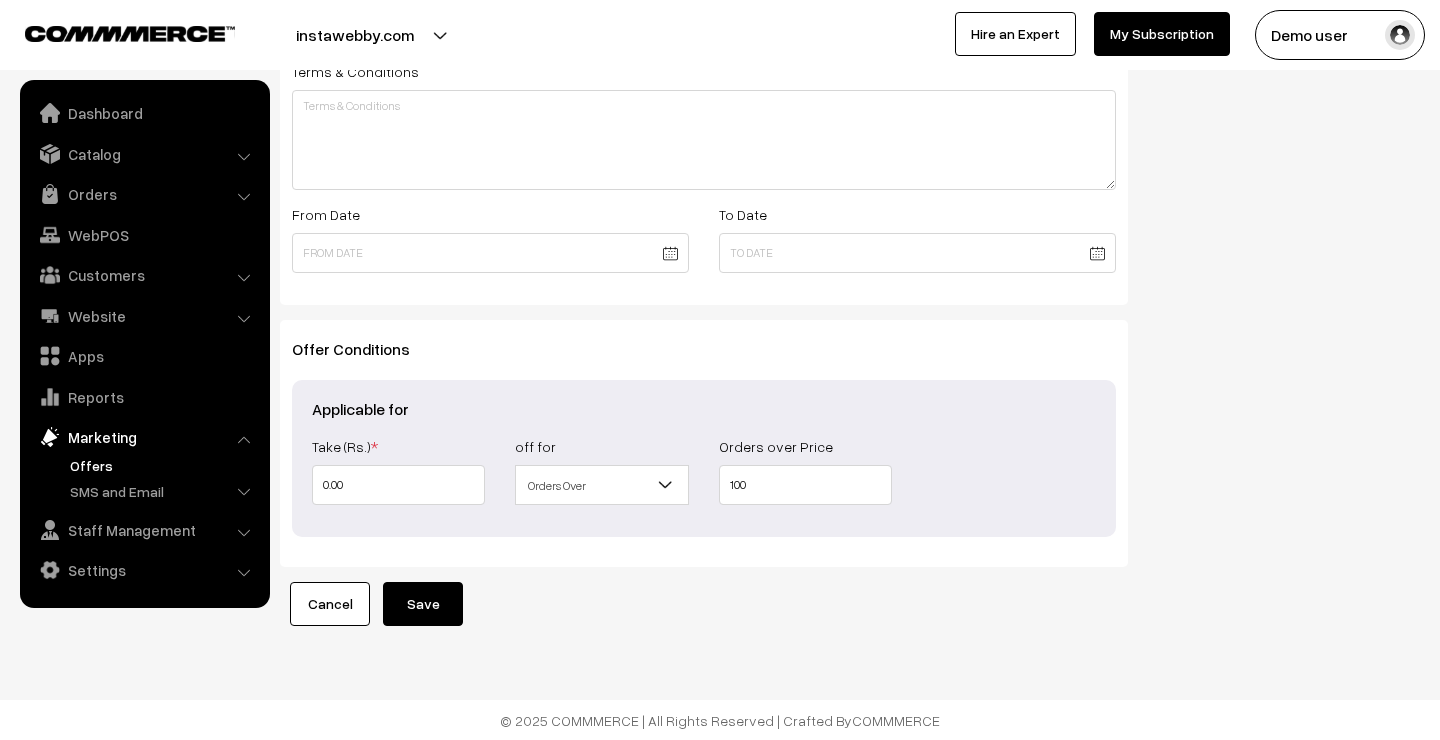 click on "Orders Over" at bounding box center (601, 485) 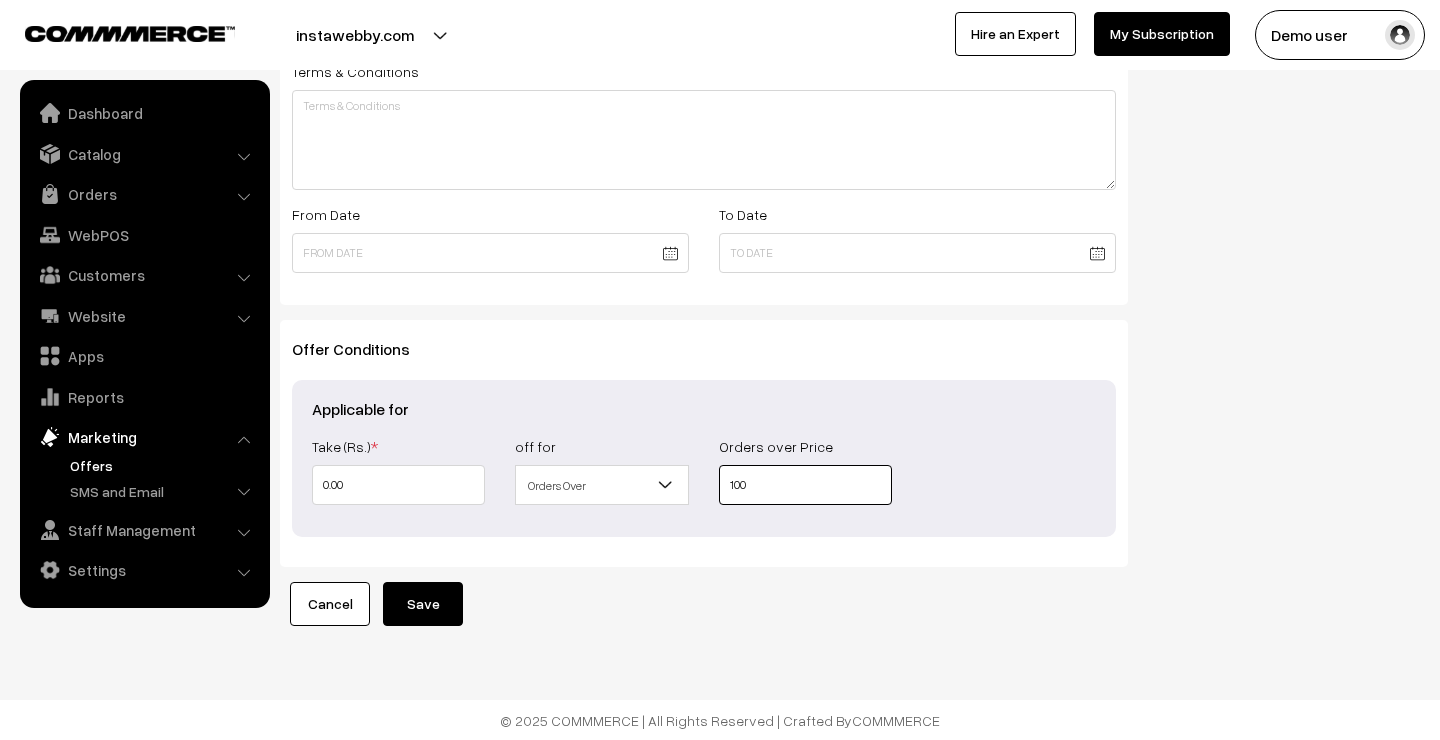 click on "100" at bounding box center [805, 485] 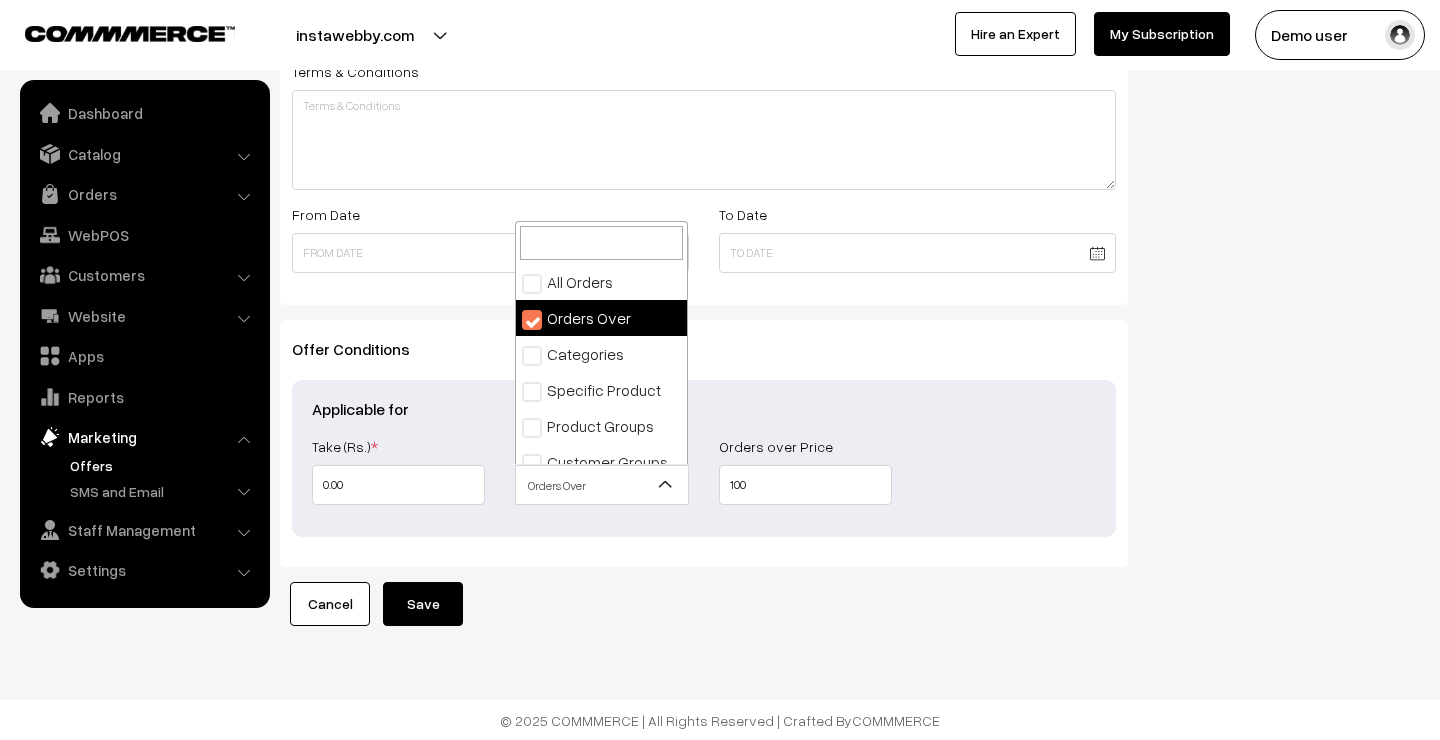 click on "Orders Over" at bounding box center [601, 485] 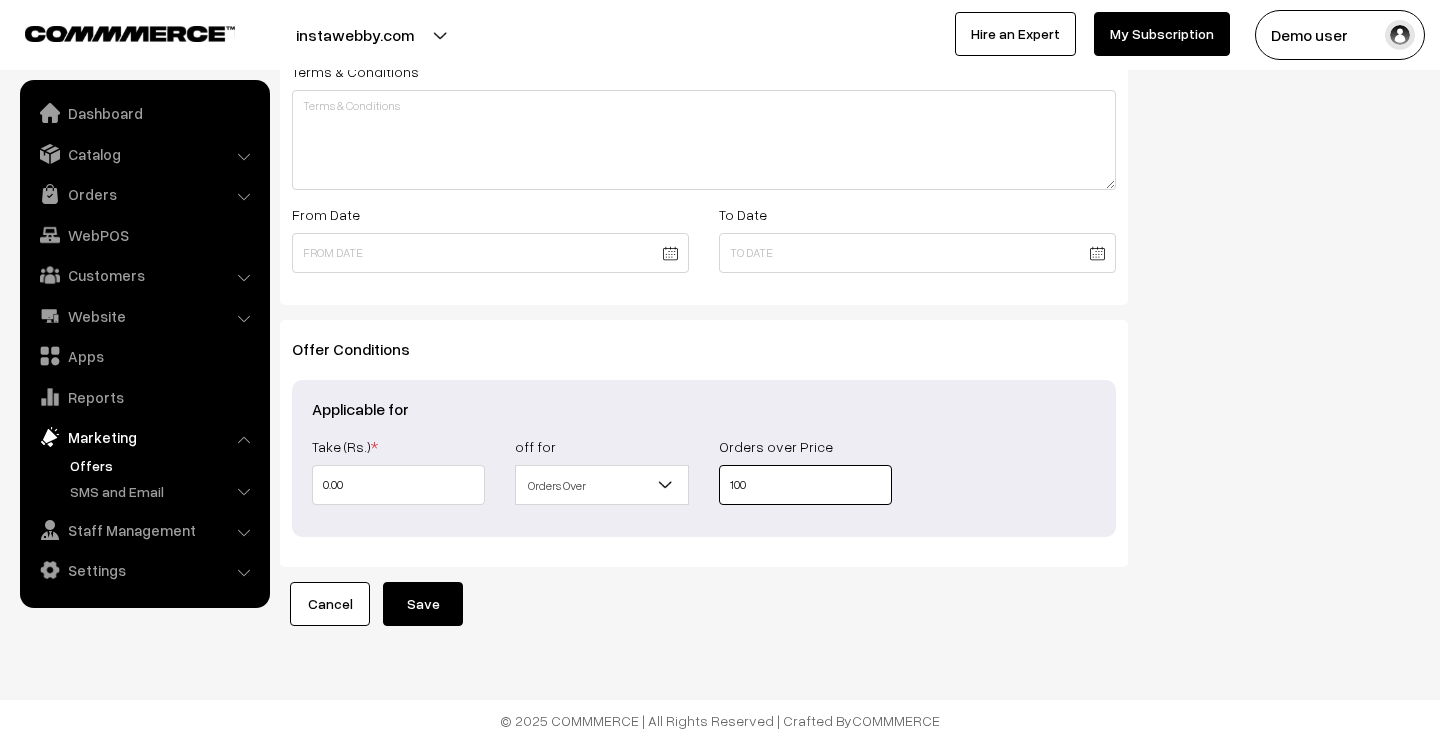 click on "100" at bounding box center [805, 485] 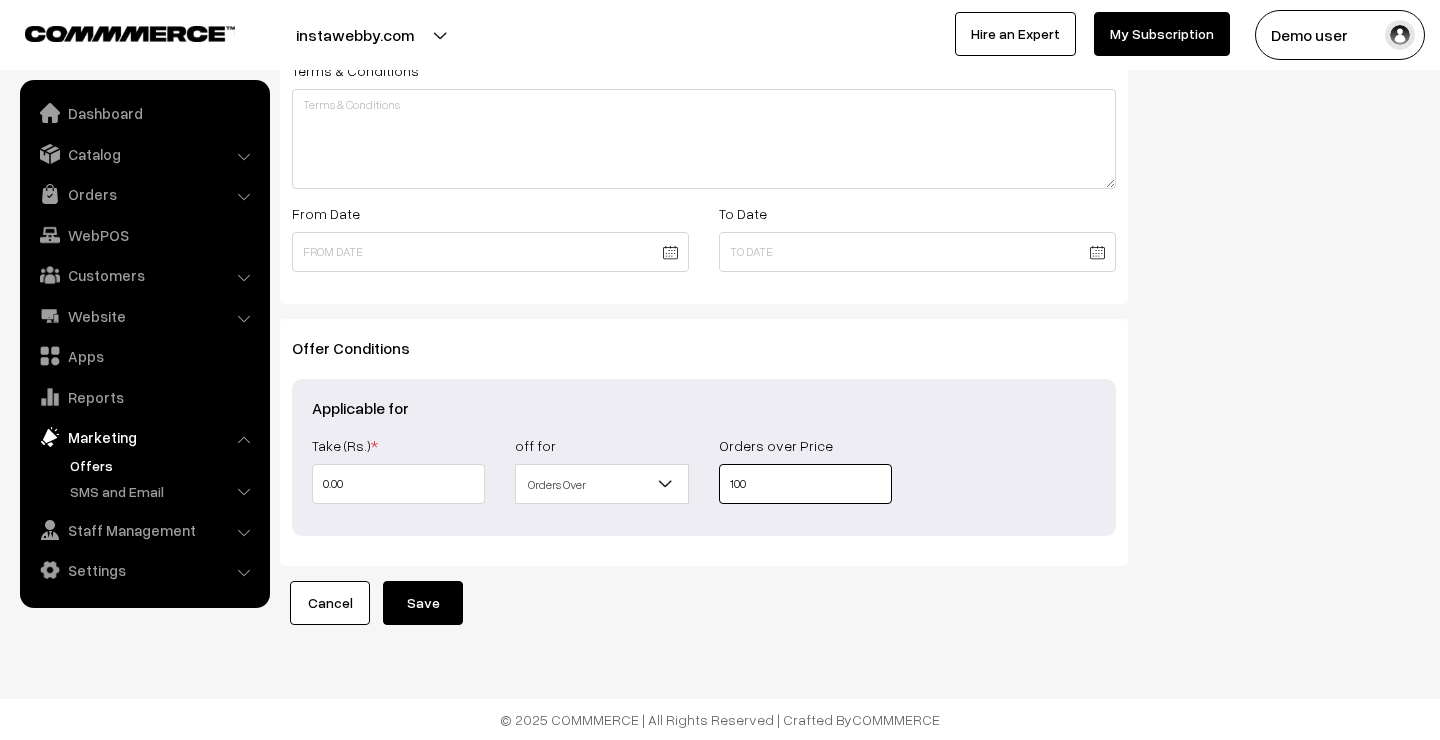 scroll, scrollTop: 733, scrollLeft: 0, axis: vertical 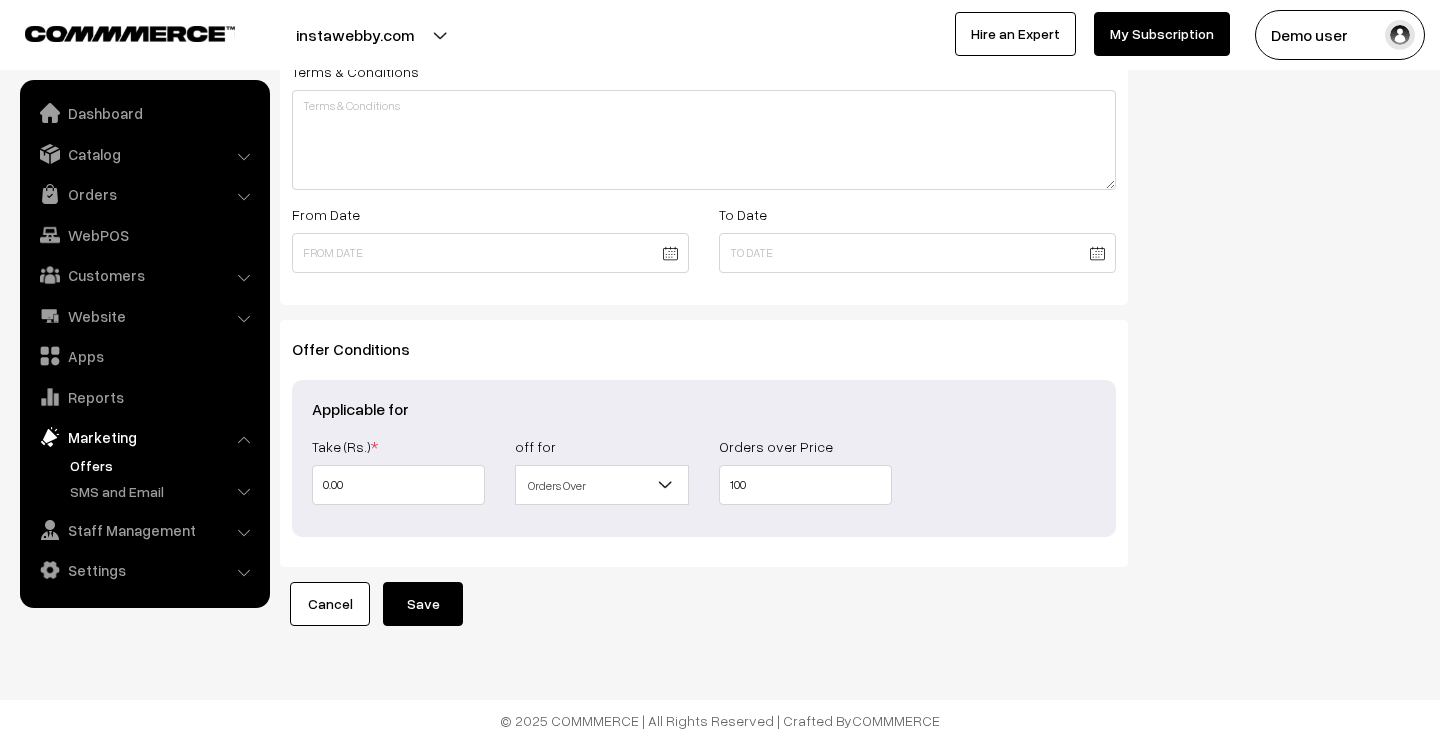 click on "Orders Over" at bounding box center [601, 485] 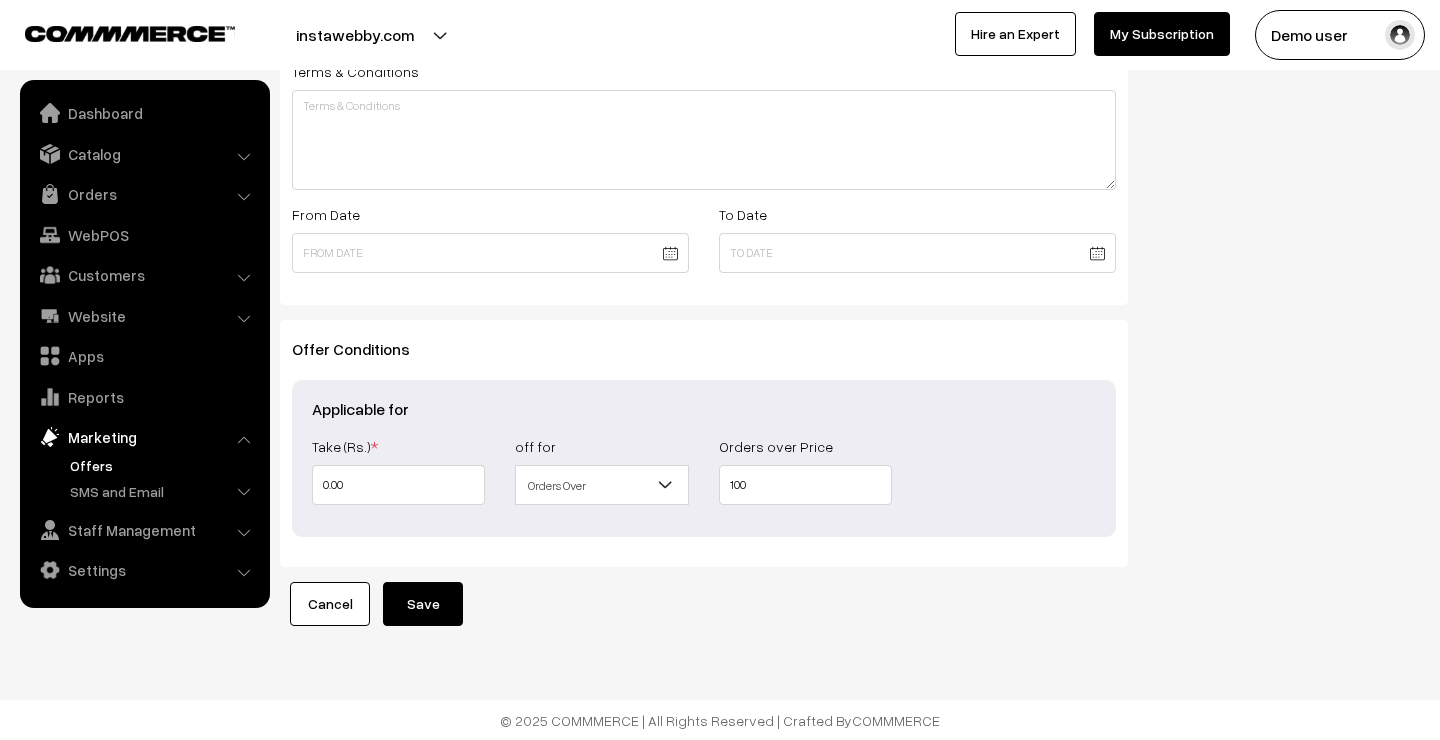 click on "Offer Type
Flat
Percentage
Shipping Discount
Free Shipping
Flat
Offer Details
Name  *
Promo Code  *
Total Usage Limit
*" at bounding box center [704, 38] 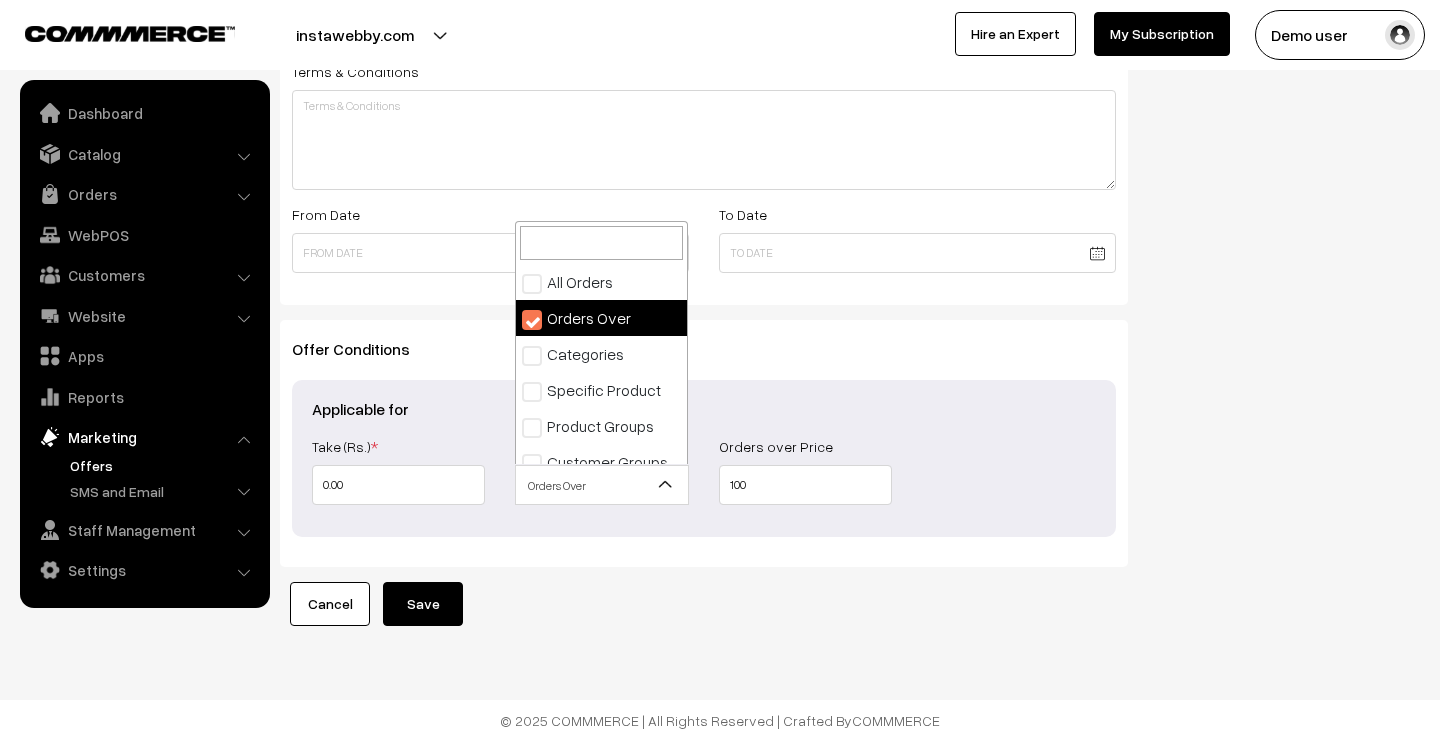 click on "Orders Over" at bounding box center (601, 485) 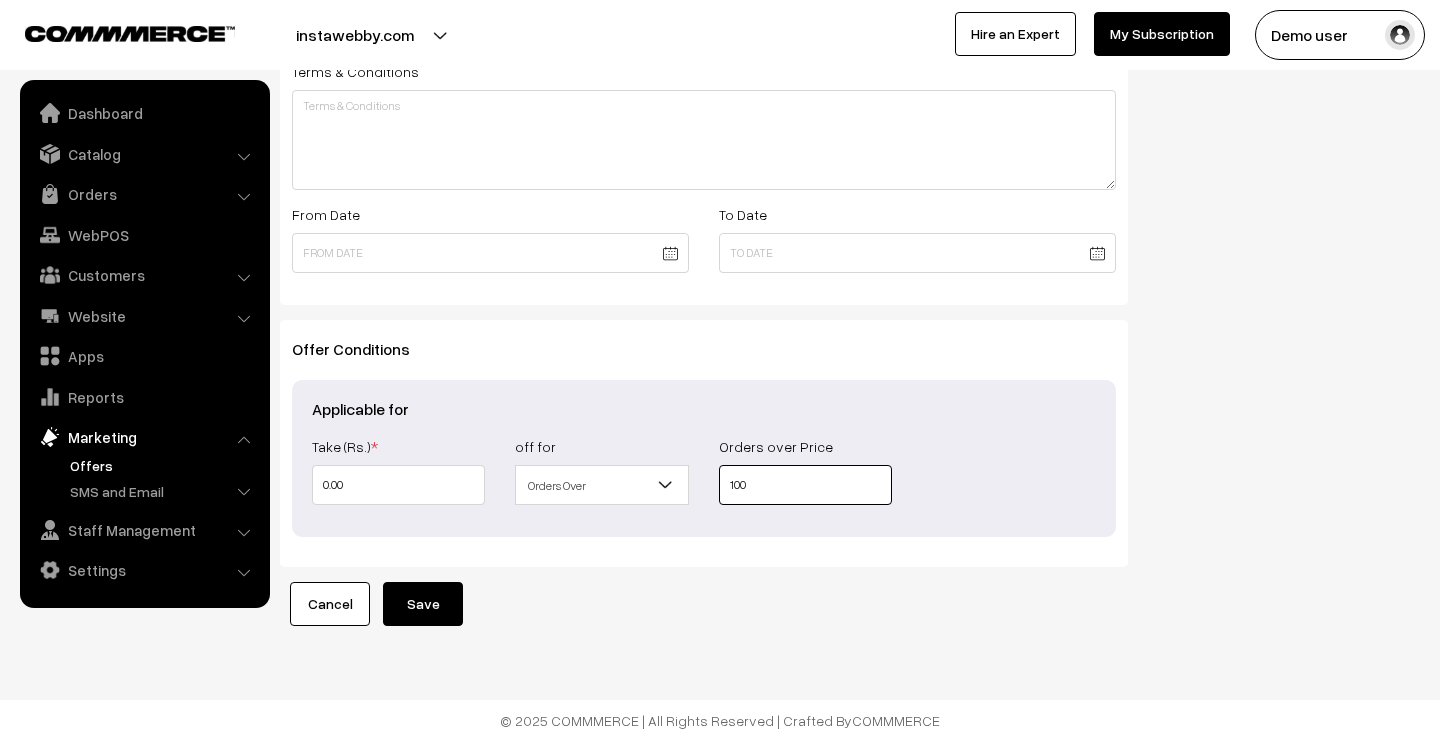 click on "100" at bounding box center (805, 485) 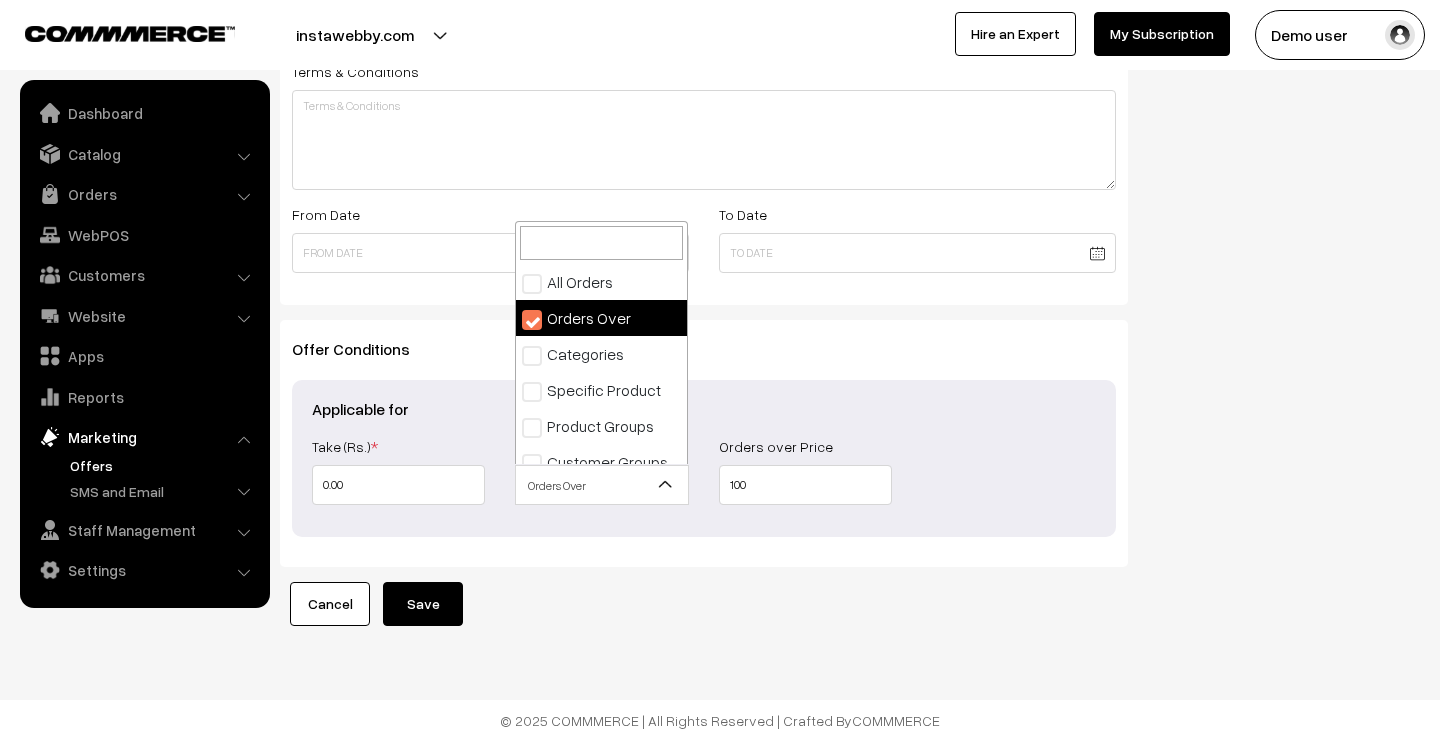 click on "Orders Over" at bounding box center [601, 485] 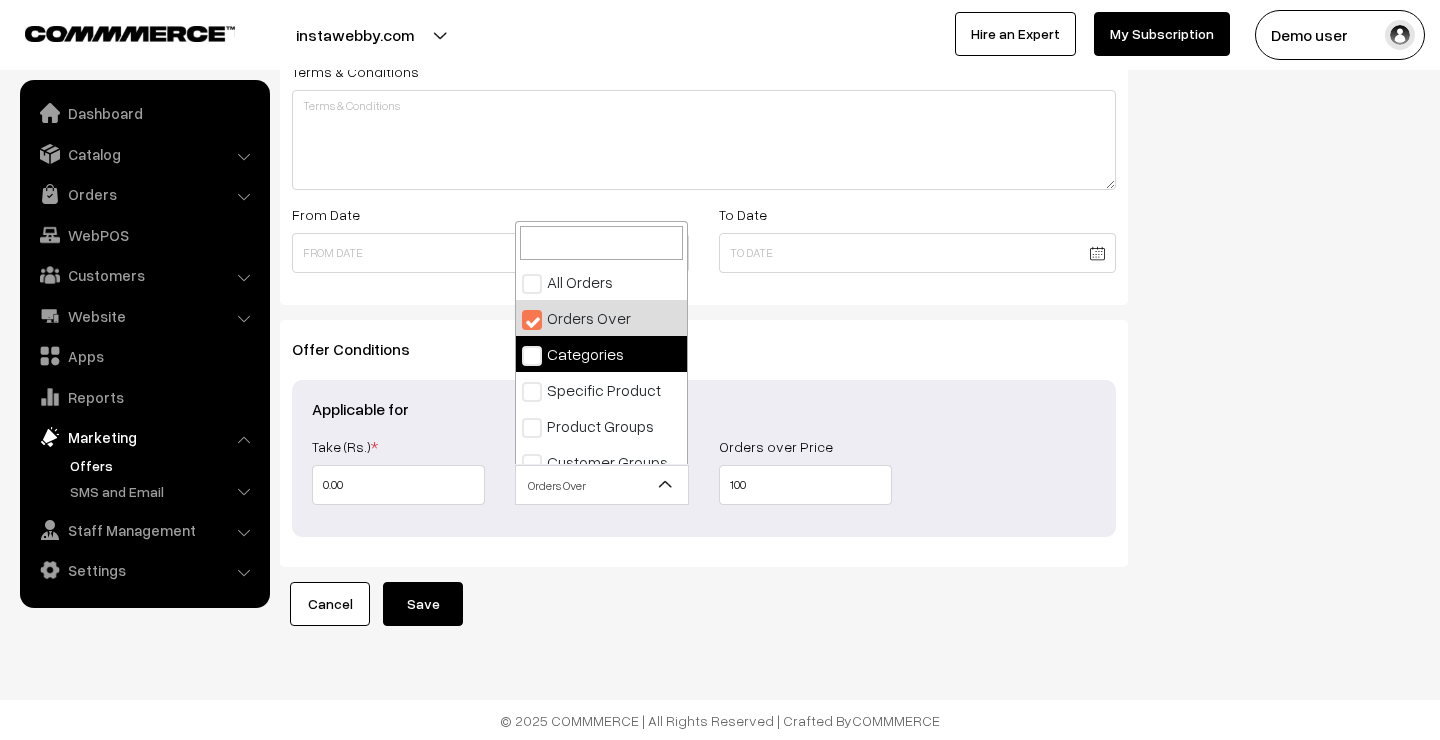 select on "3" 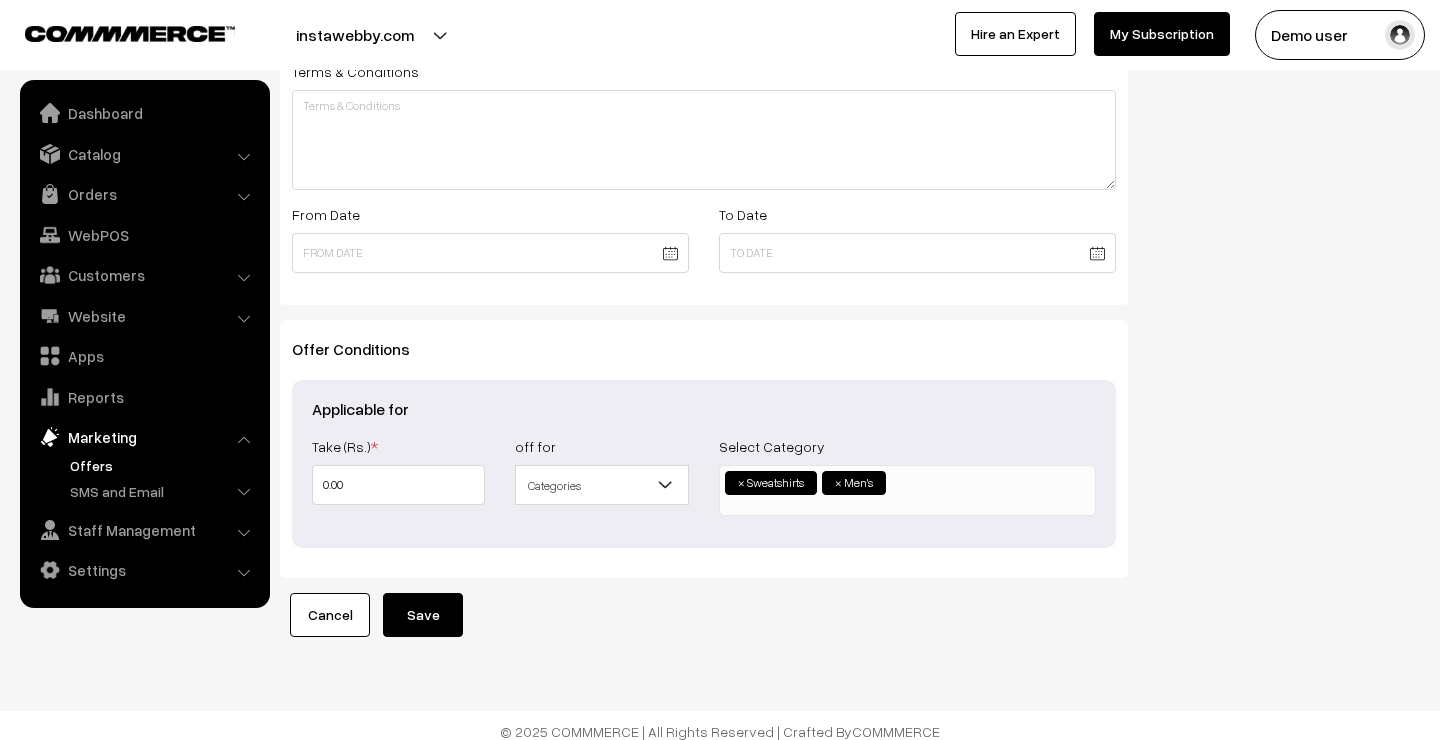 click on "×" at bounding box center (741, 483) 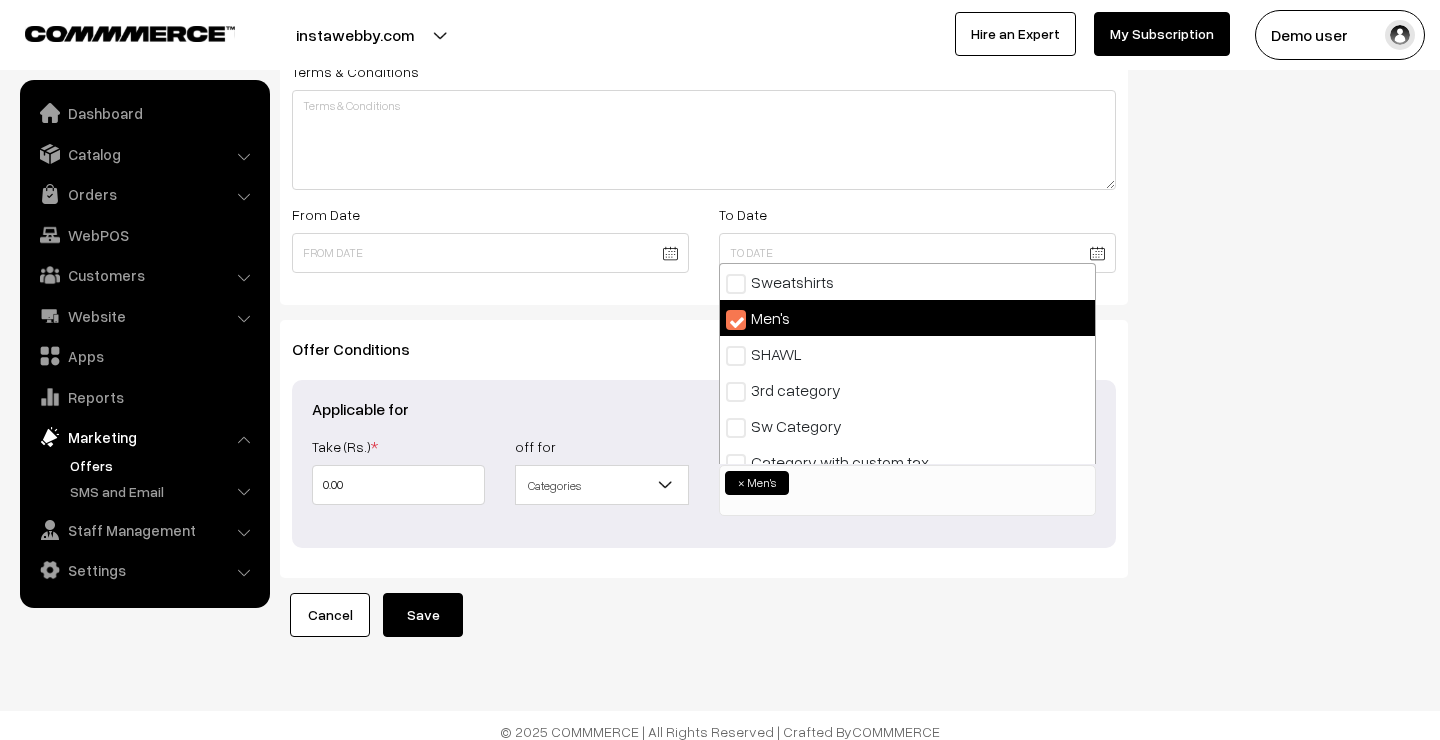 click on "×" at bounding box center (741, 483) 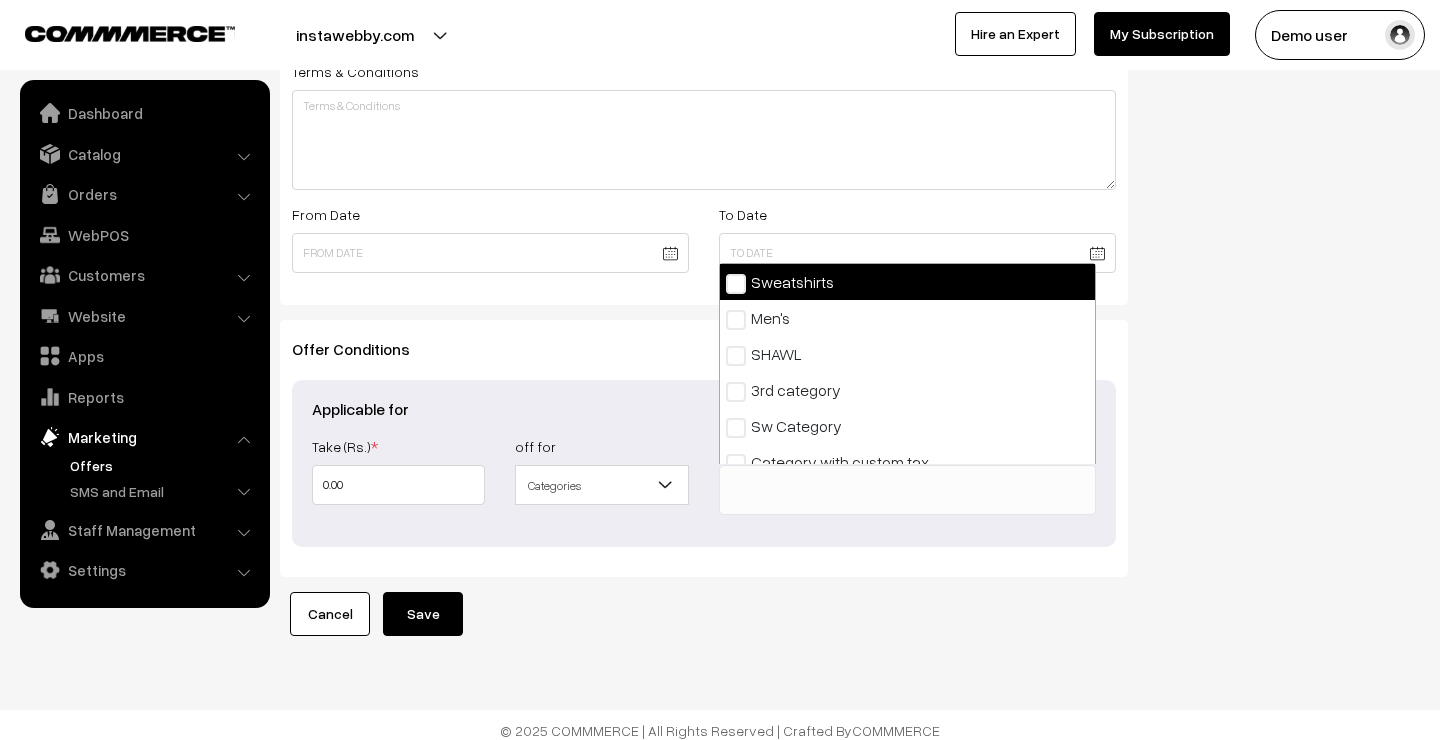 click on "Applicable for
Take (Rs.)  *
0.00
Take (%)  *
off for
All Orders
Orders Over
Categories
Specific Product
Product Groups
Customer Groups
Categories
100 All Below" at bounding box center (704, 463) 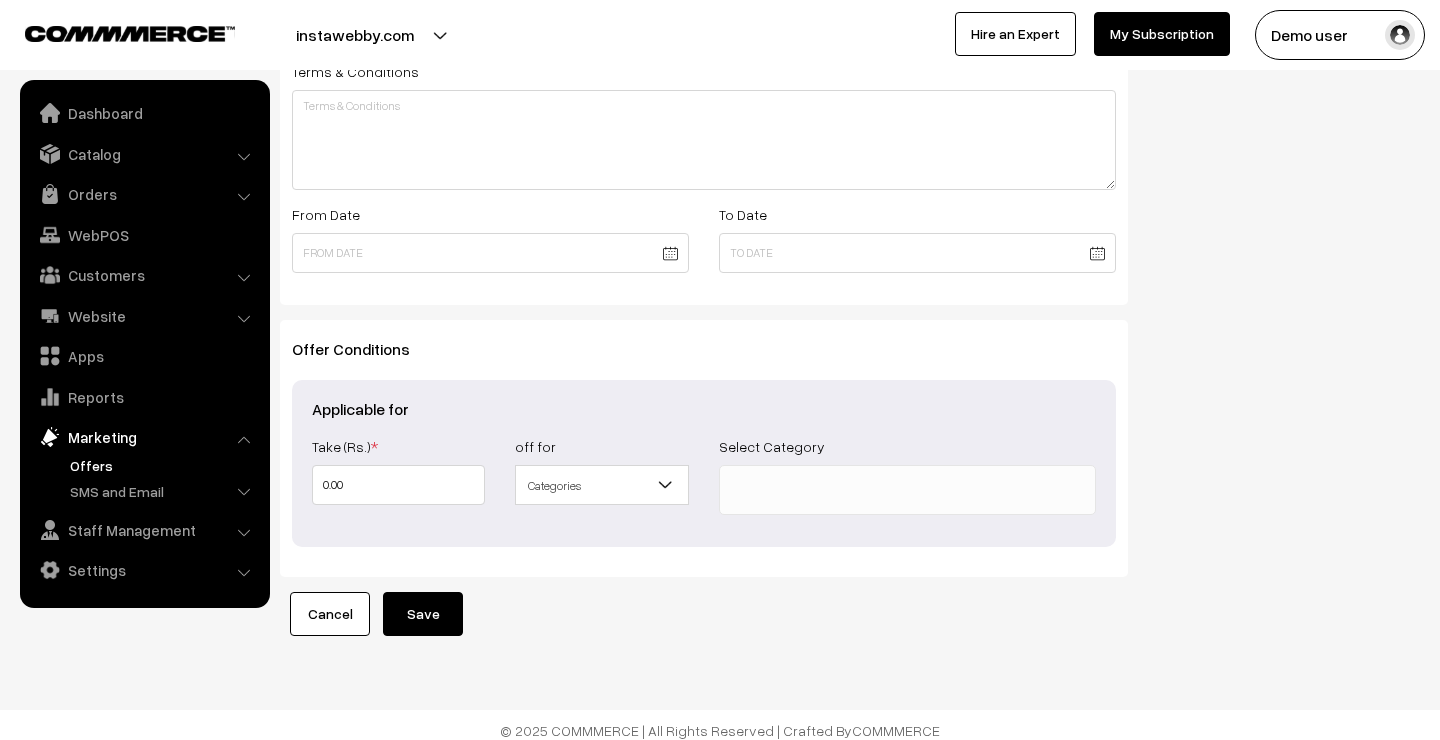 click on "Categories" at bounding box center [601, 485] 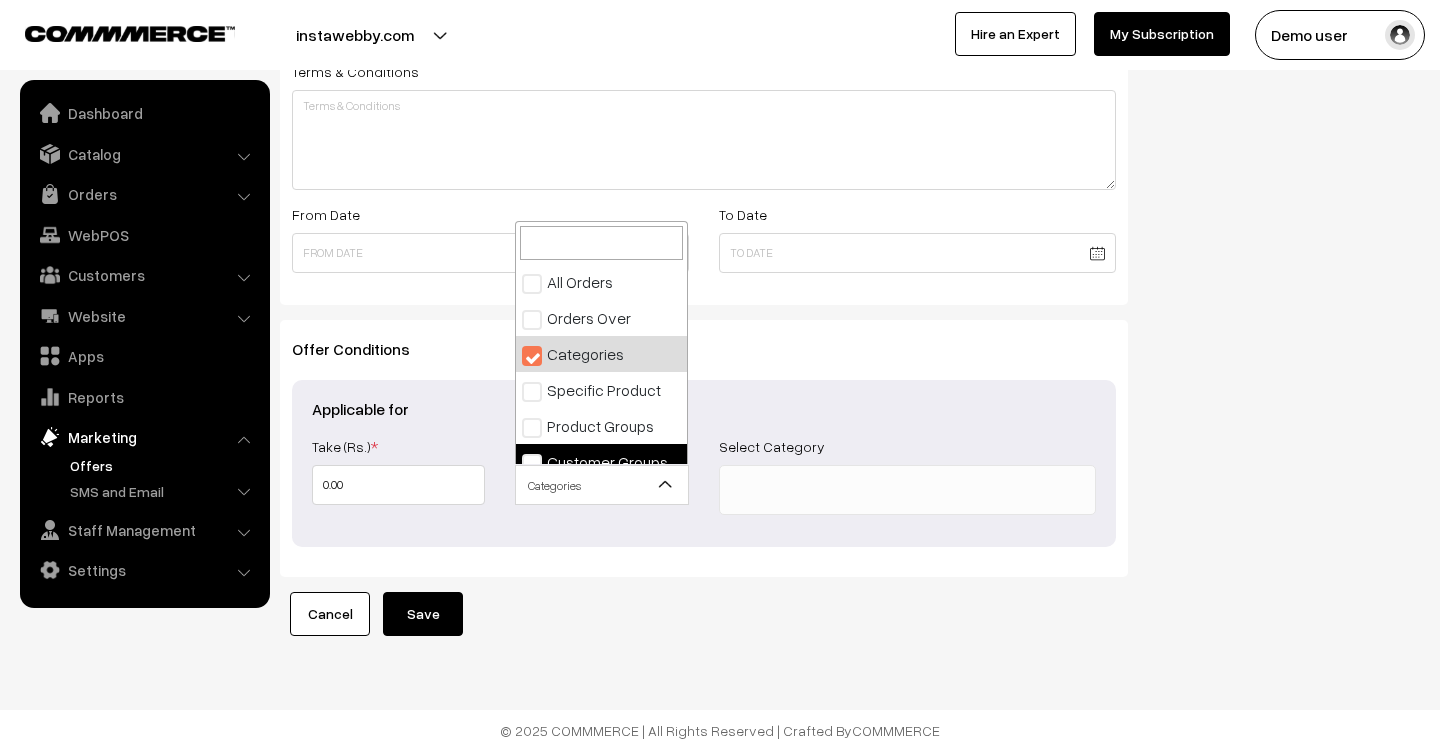 click on "Offer Conditions
Applicable for
Take (Rs.)  *
0.00
Take (%)  *
off for
All Orders
Orders Over
Categories
Specific Product
Product Groups
Customer Groups  Categories Orders over Price" at bounding box center (704, 448) 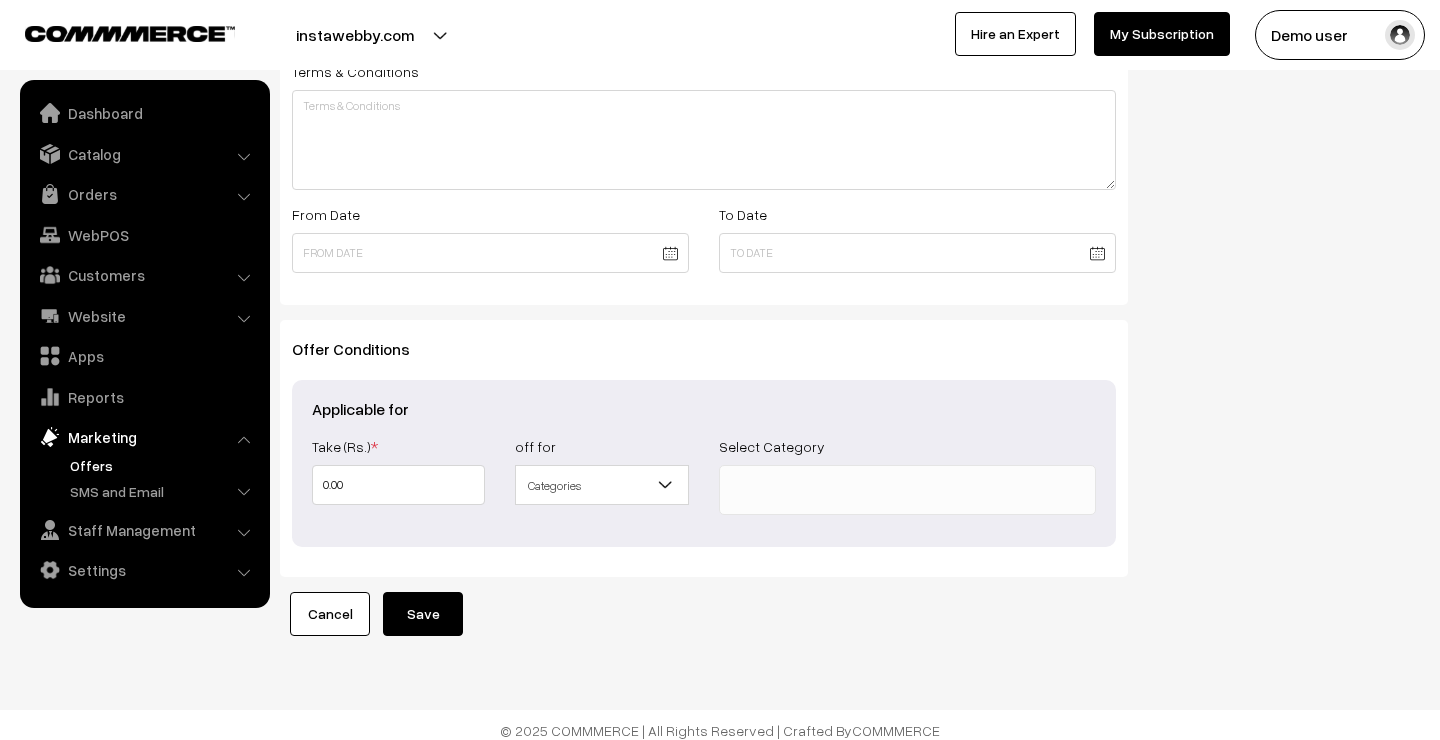click at bounding box center [907, 486] 